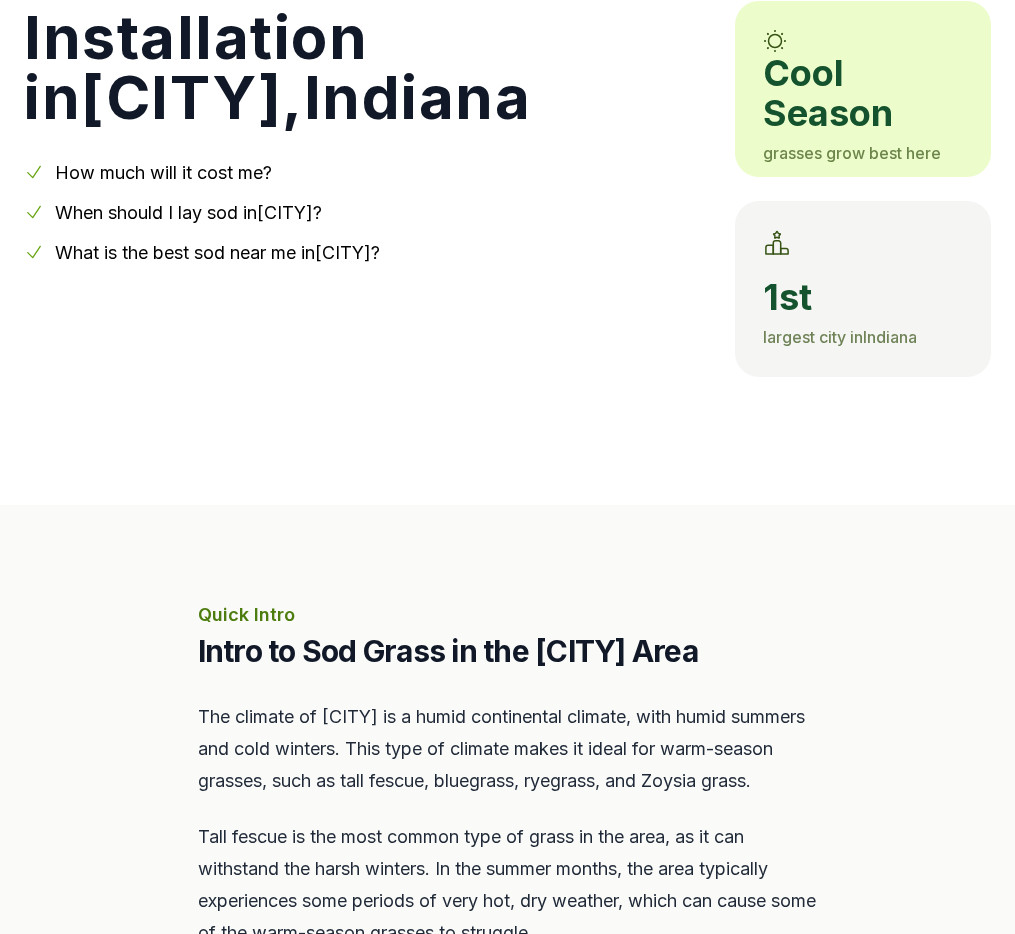 scroll, scrollTop: 0, scrollLeft: 0, axis: both 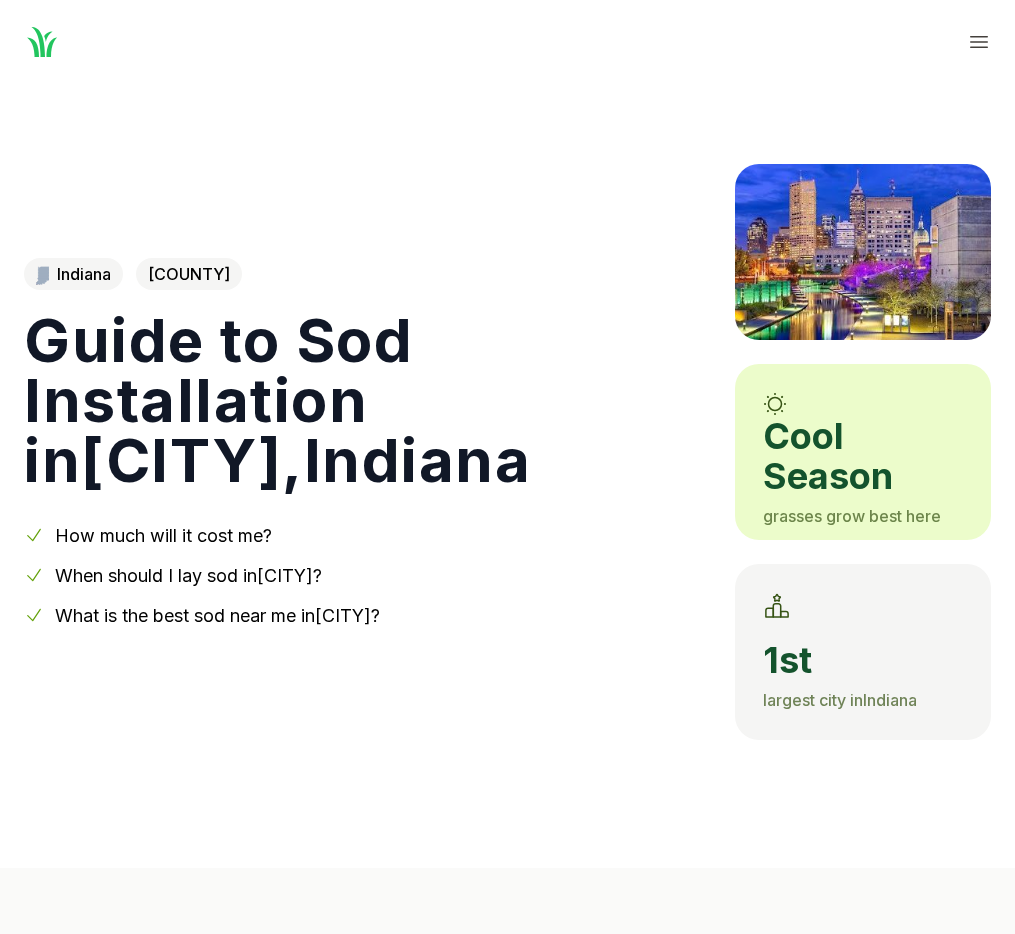 click on "Measure My Lawn" at bounding box center (0, 0) 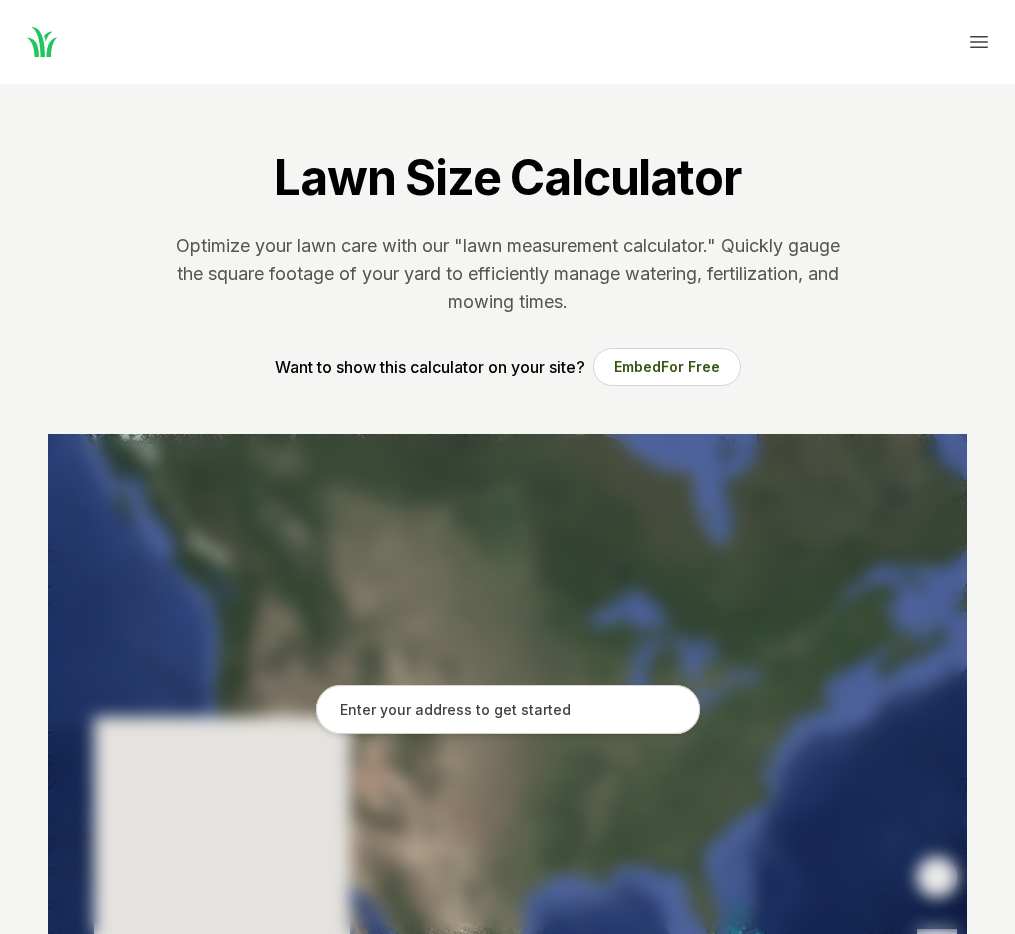 click at bounding box center [508, 710] 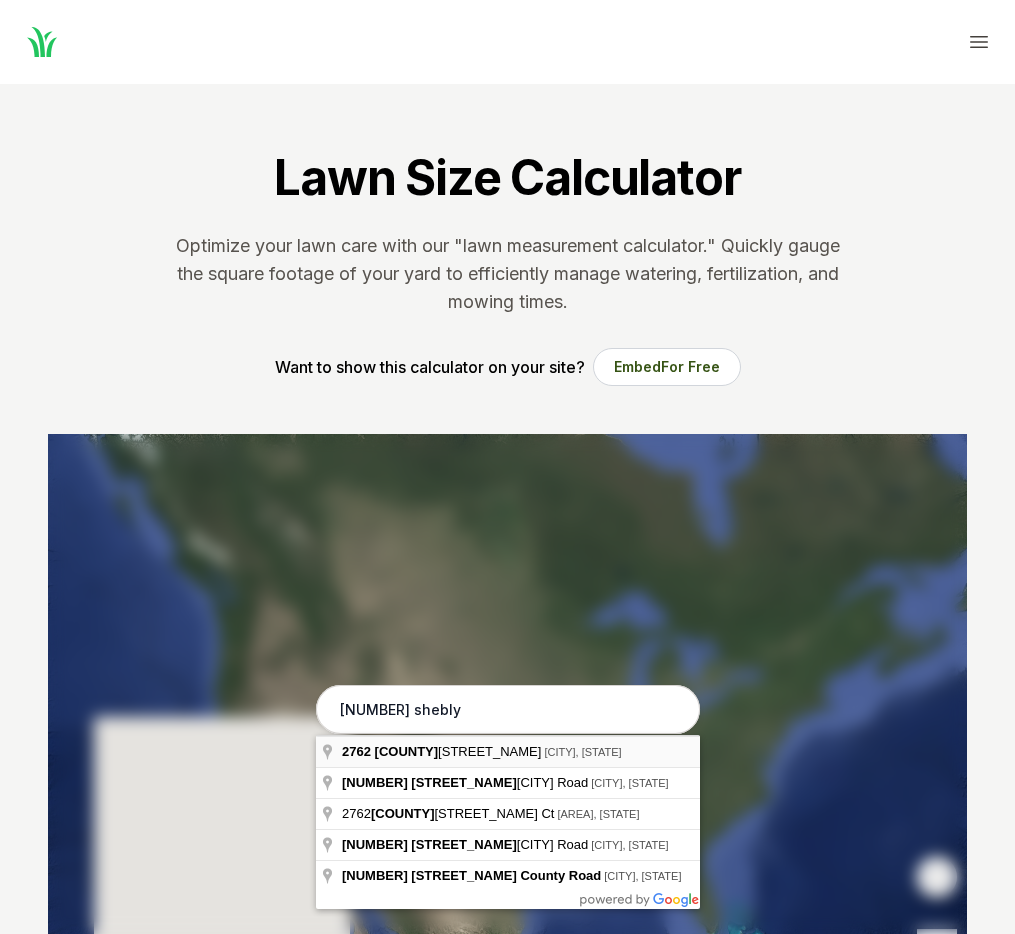 type on "[NUMBER] shebly" 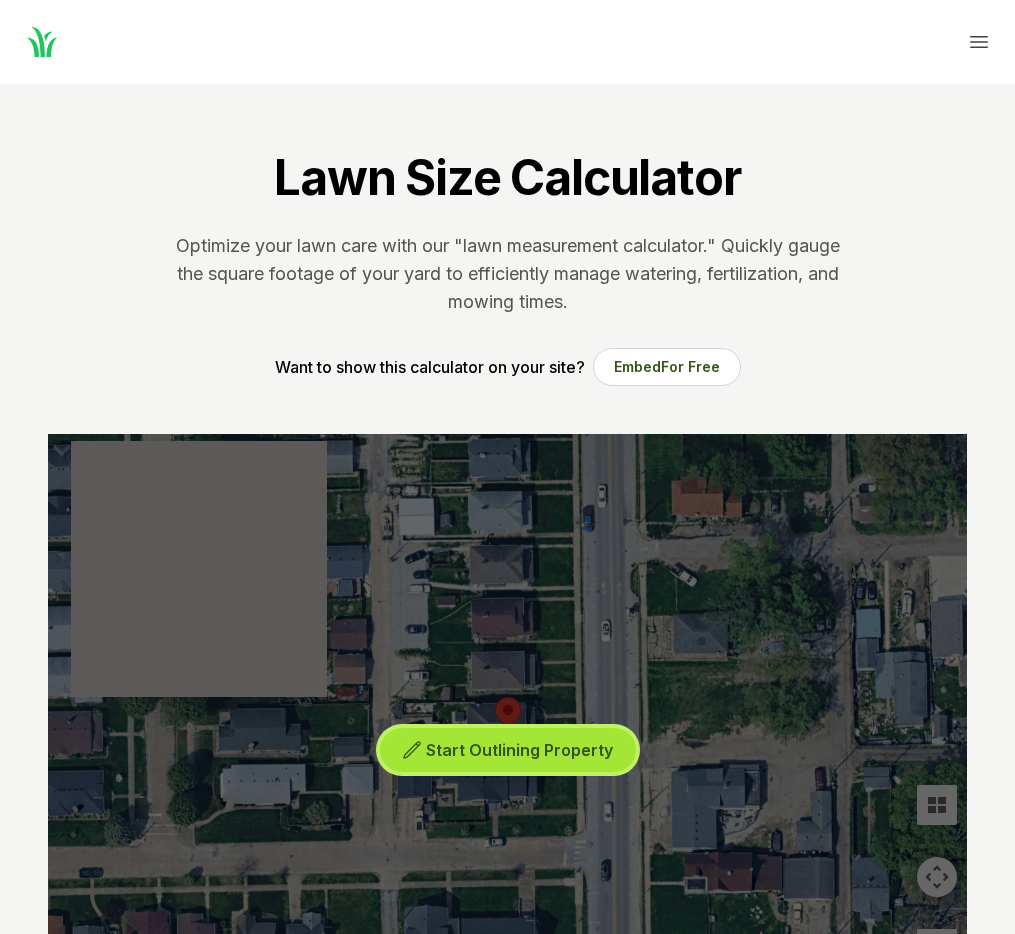 click on "Start Outlining Property" at bounding box center [519, 750] 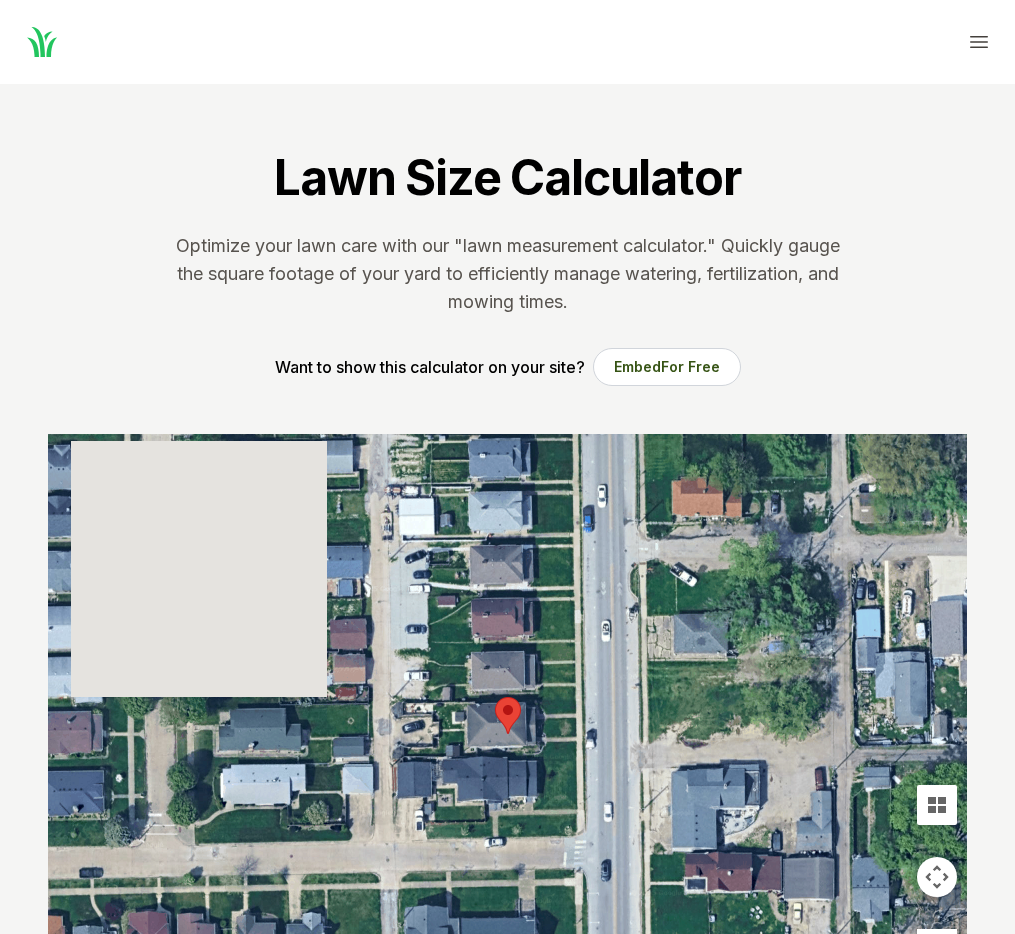 type 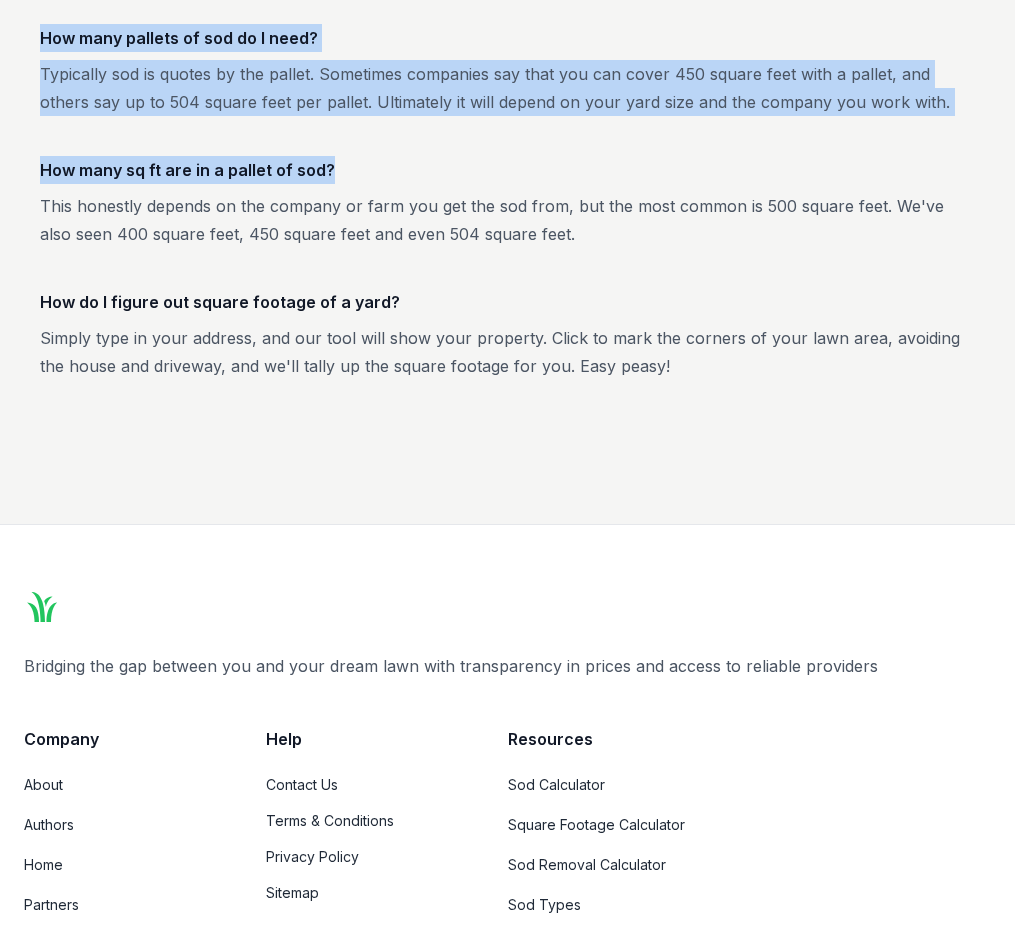scroll, scrollTop: 3888, scrollLeft: 0, axis: vertical 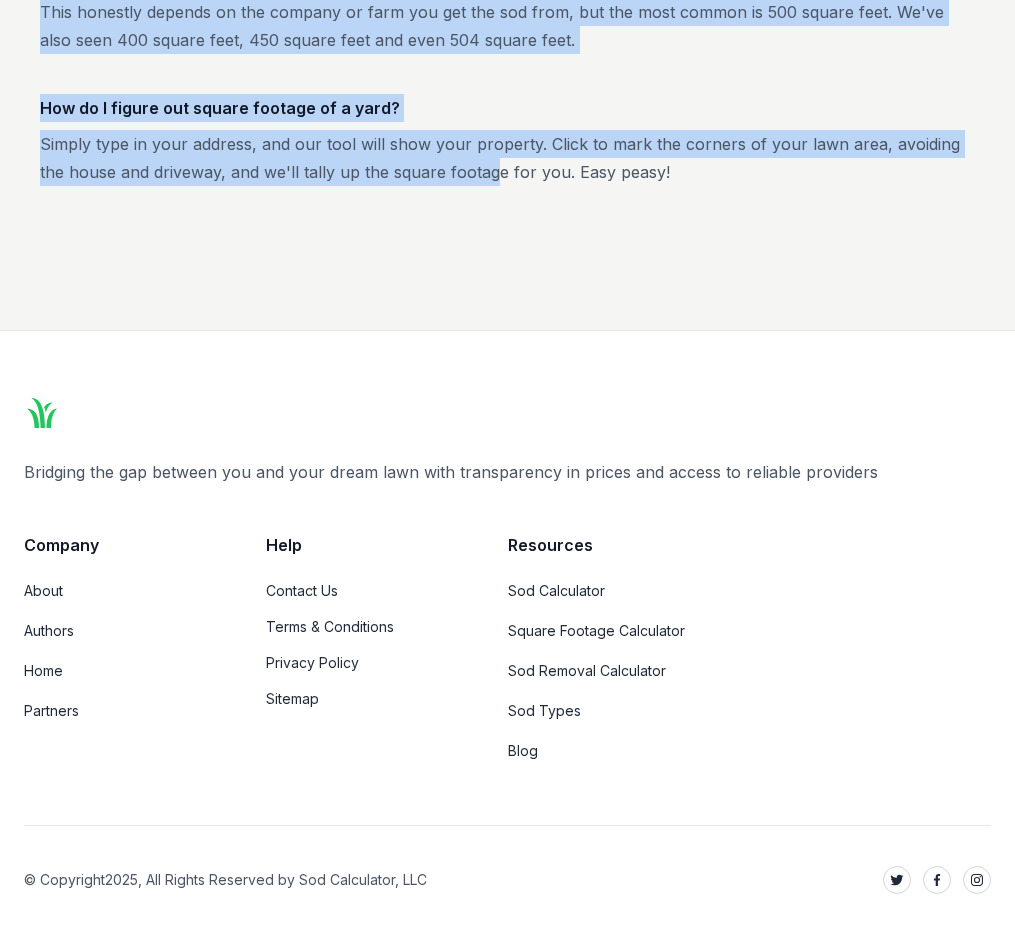 drag, startPoint x: 829, startPoint y: 395, endPoint x: 823, endPoint y: 215, distance: 180.09998 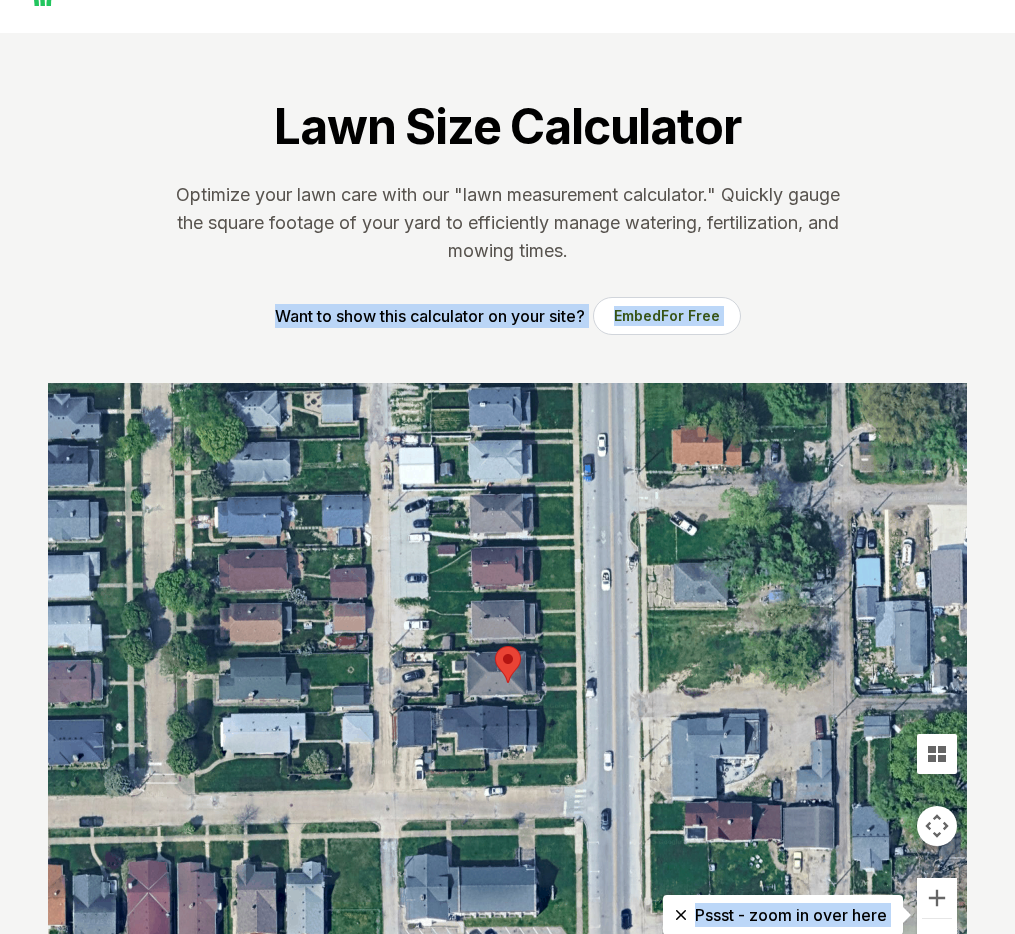scroll, scrollTop: 64, scrollLeft: 0, axis: vertical 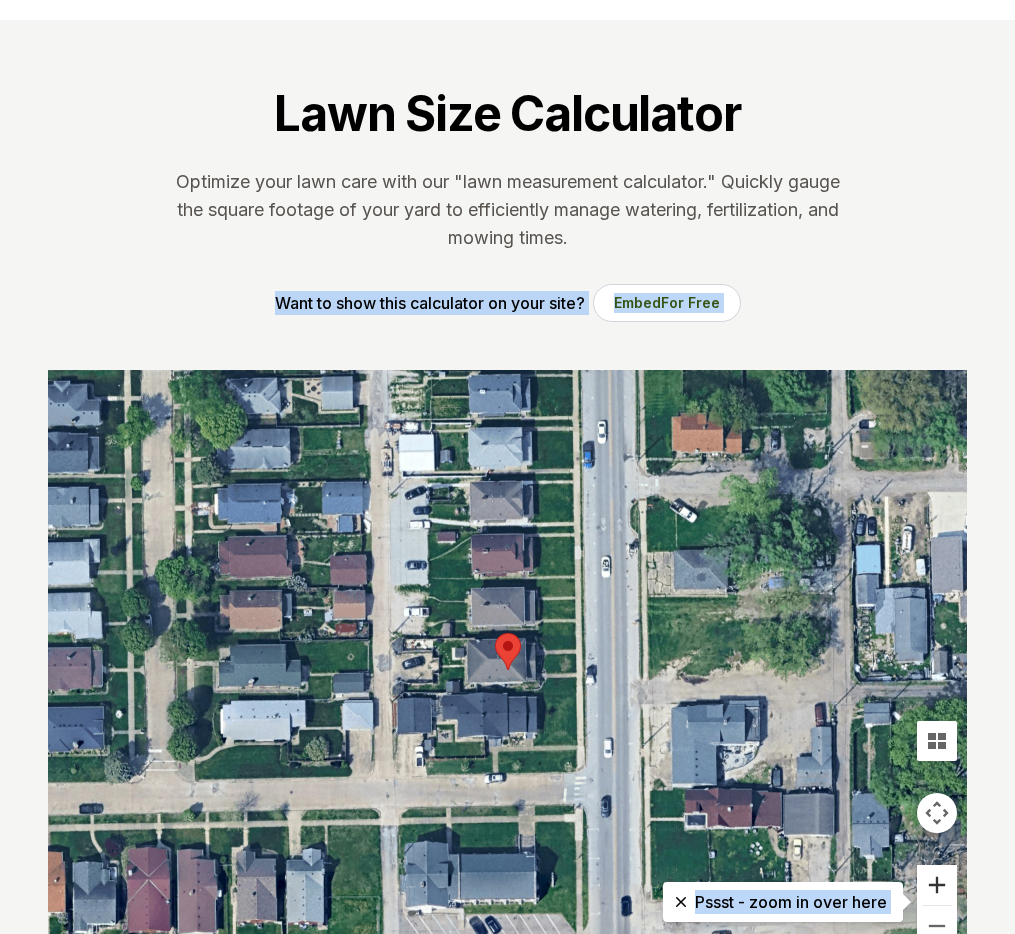 click at bounding box center (937, 885) 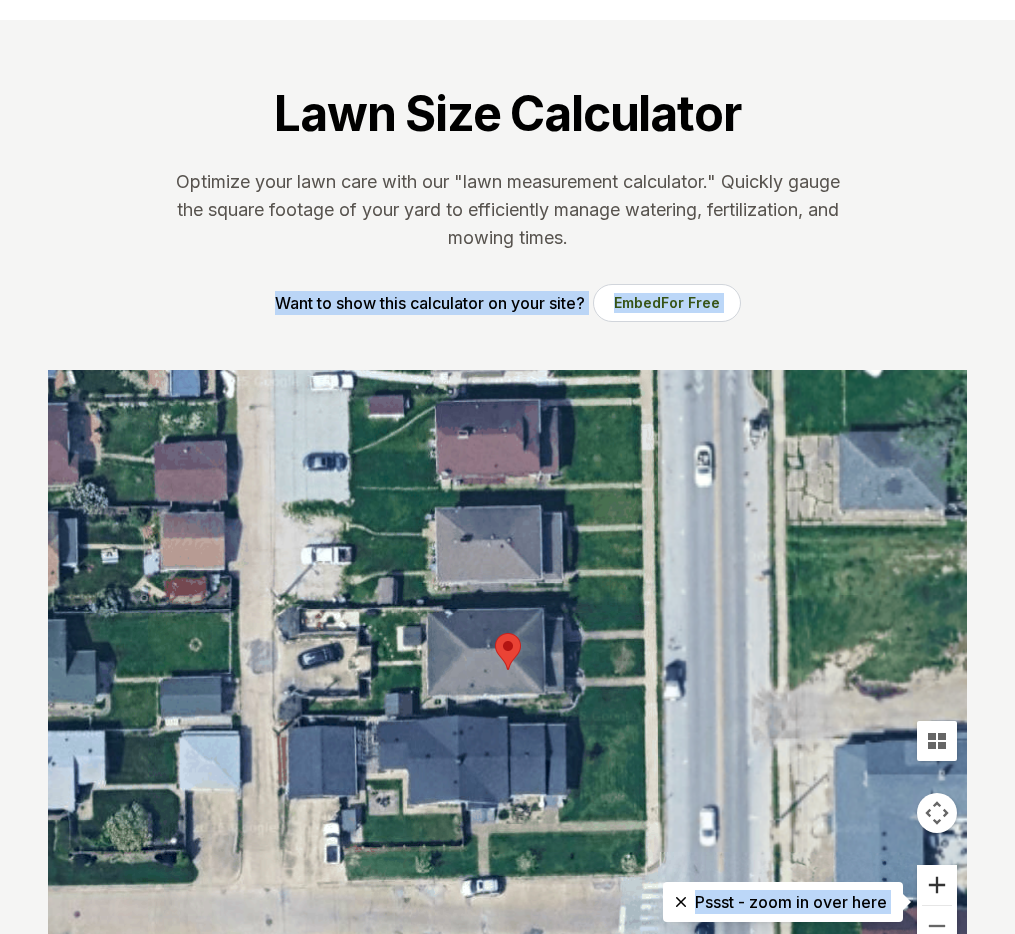 click at bounding box center [937, 885] 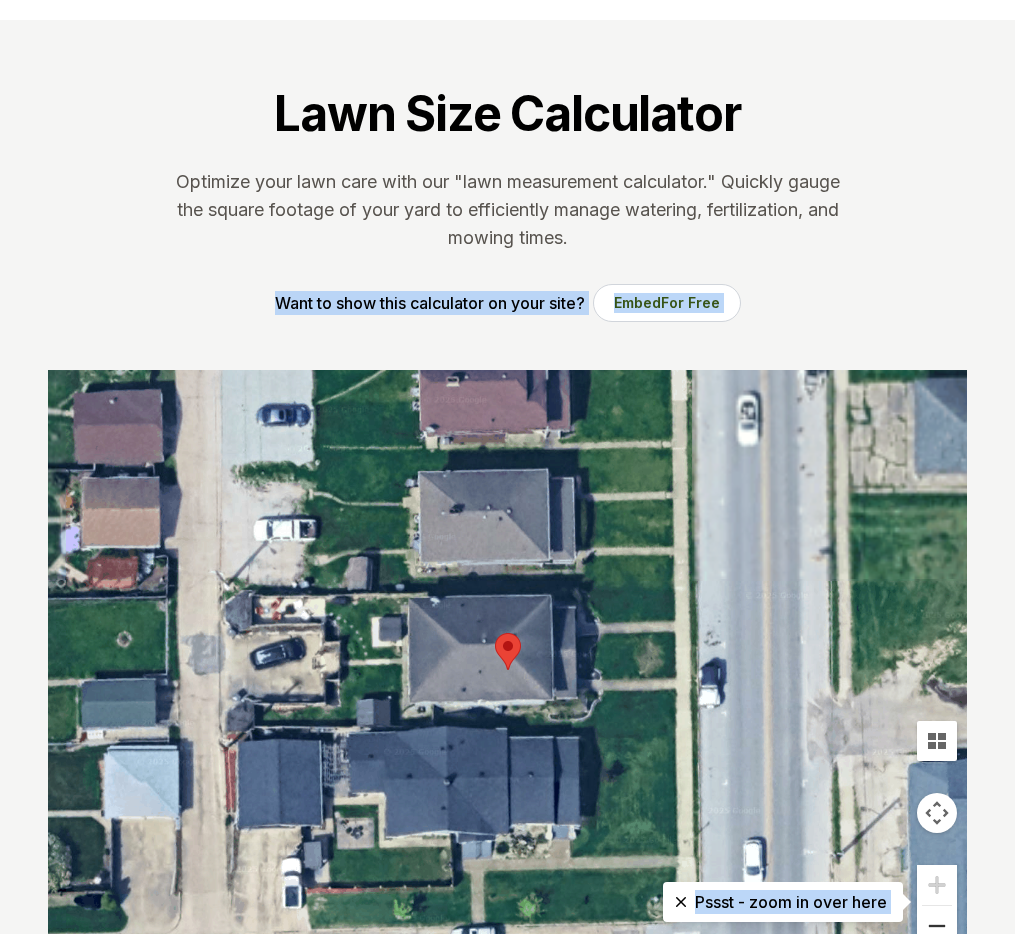 scroll, scrollTop: 76, scrollLeft: 0, axis: vertical 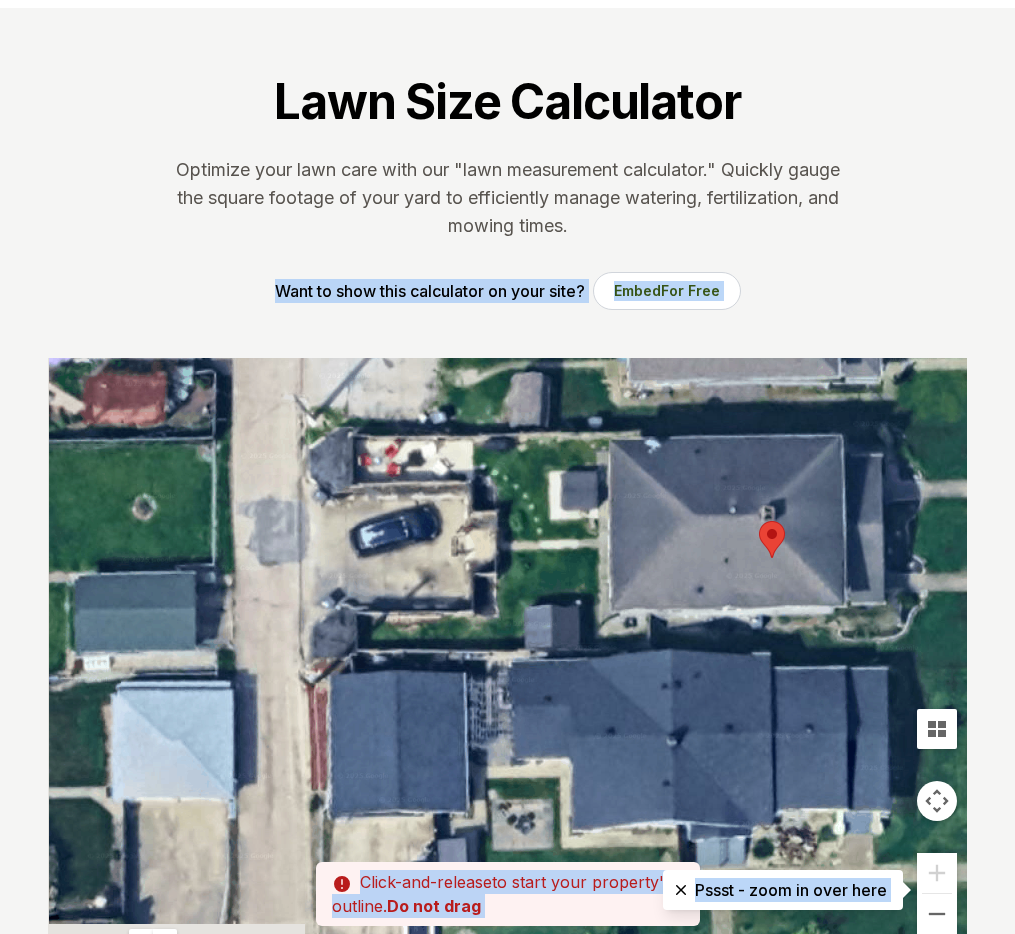 drag, startPoint x: 226, startPoint y: 729, endPoint x: 515, endPoint y: 623, distance: 307.82626 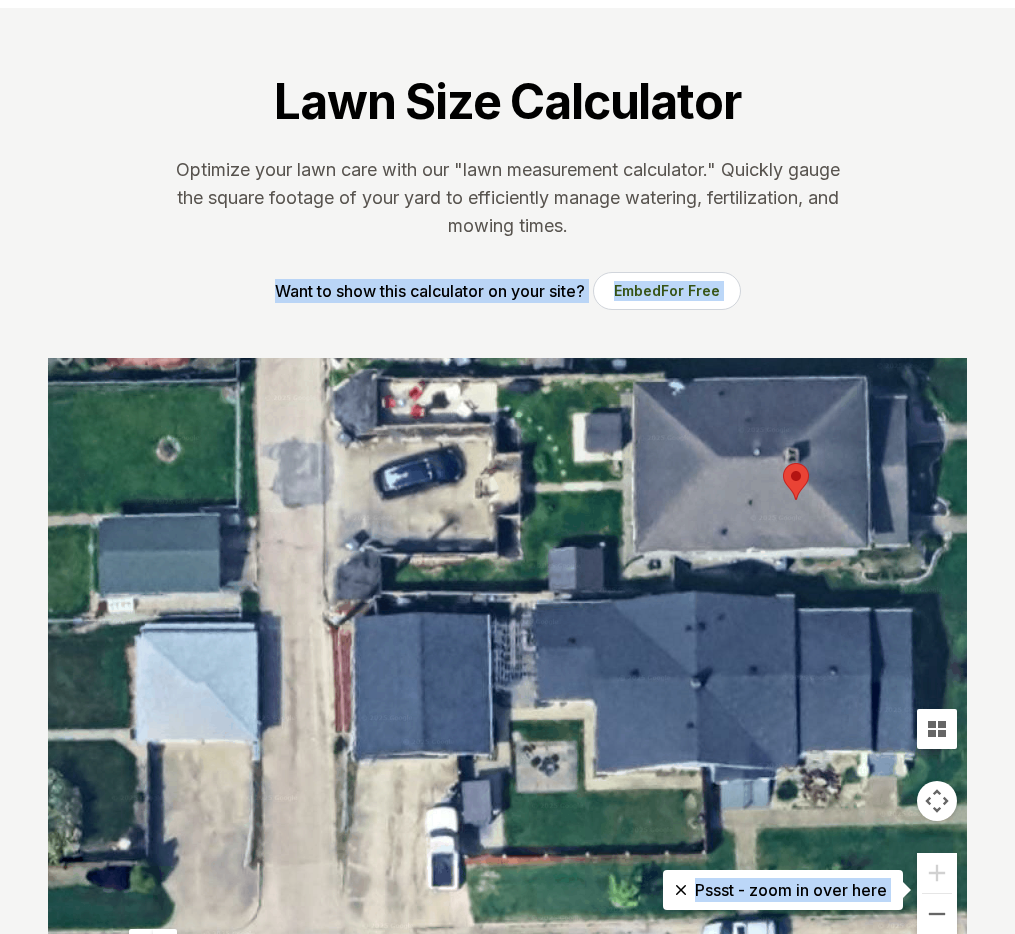 drag, startPoint x: 420, startPoint y: 651, endPoint x: 441, endPoint y: 599, distance: 56.0803 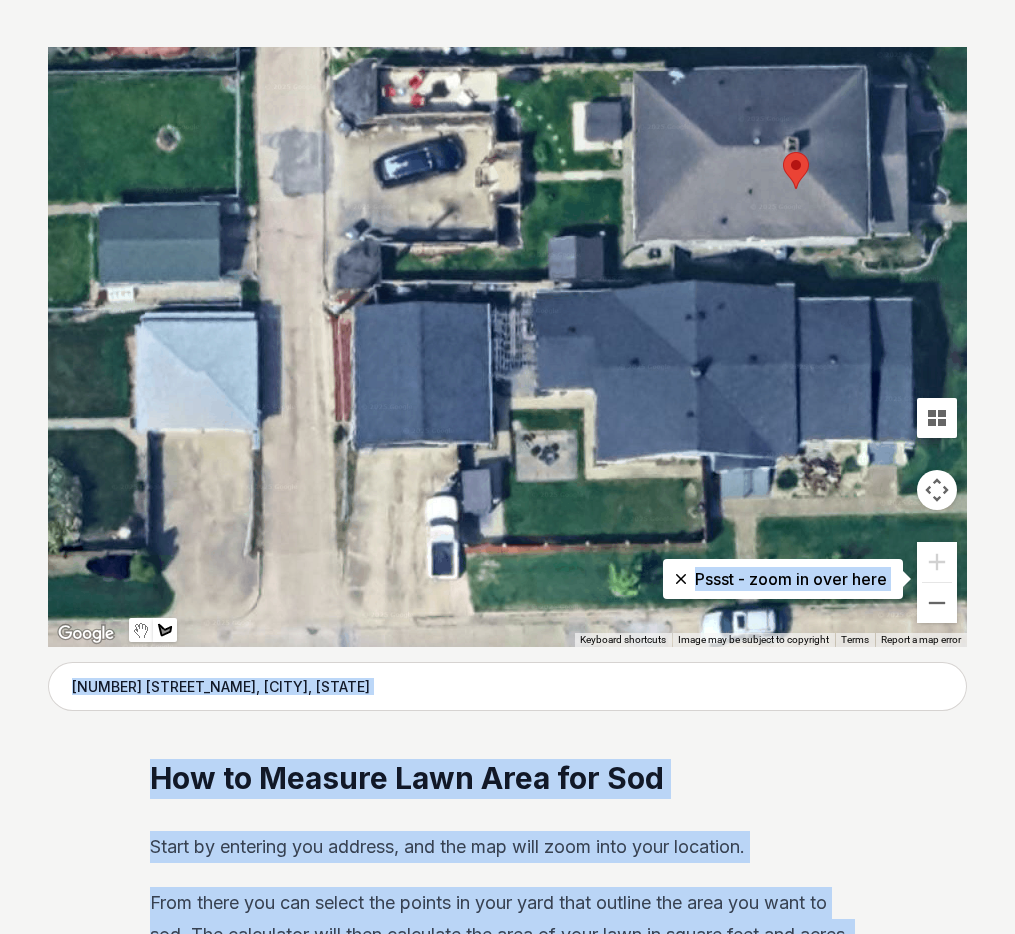 scroll, scrollTop: 375, scrollLeft: 0, axis: vertical 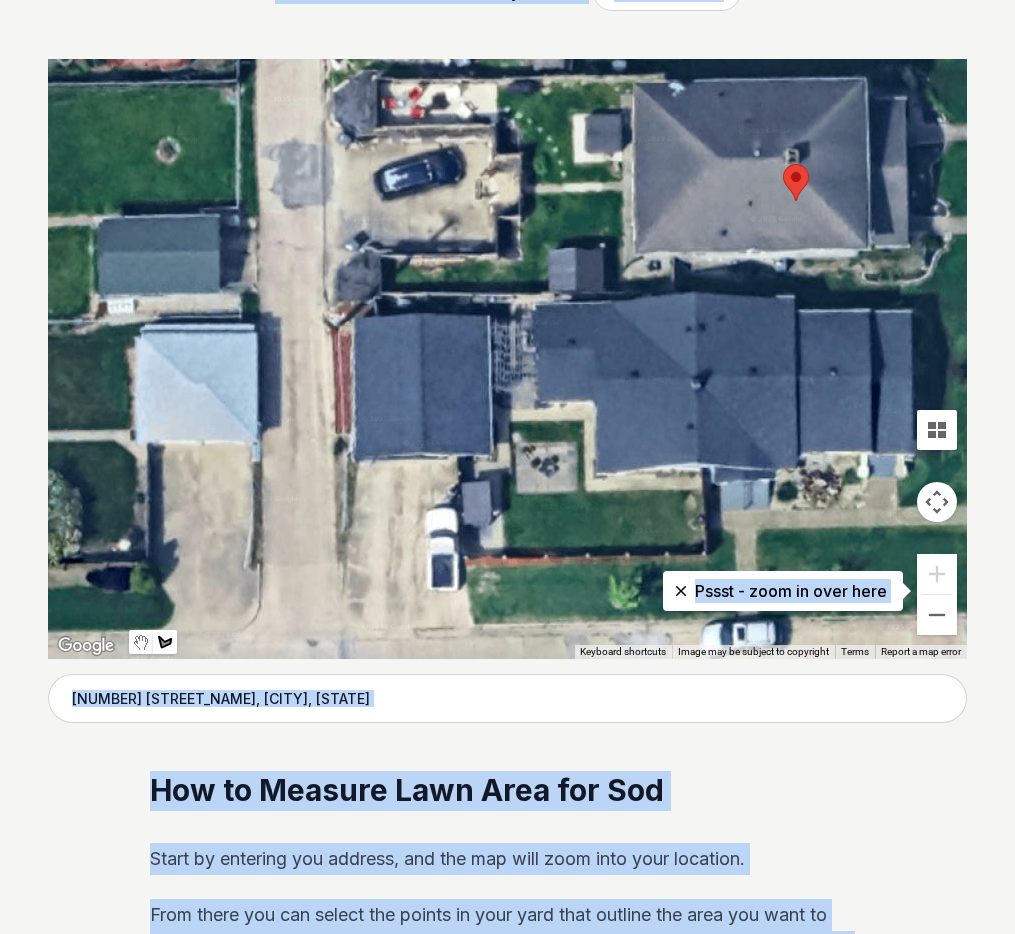 click on "[NUMBER] [STREET_NAME], [CITY], [STATE] Start Outlining Property" at bounding box center (507, 359) 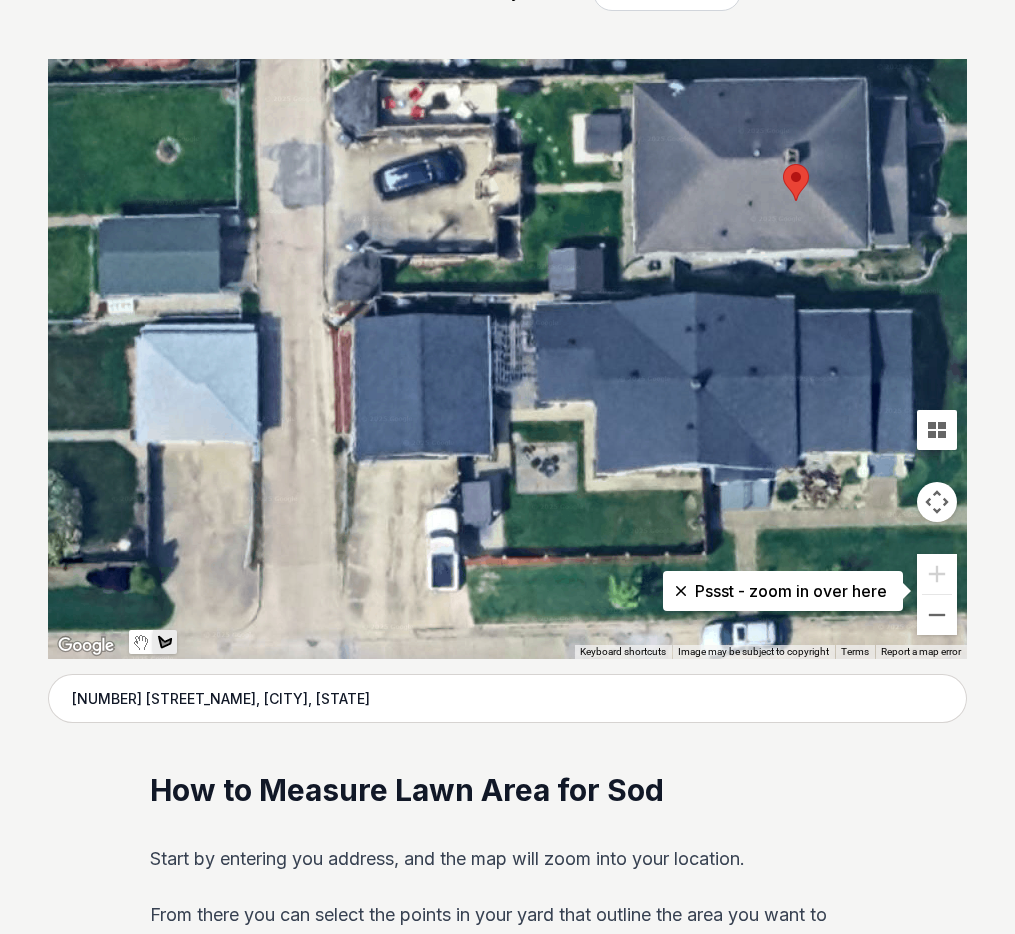 click at bounding box center (165, 634) 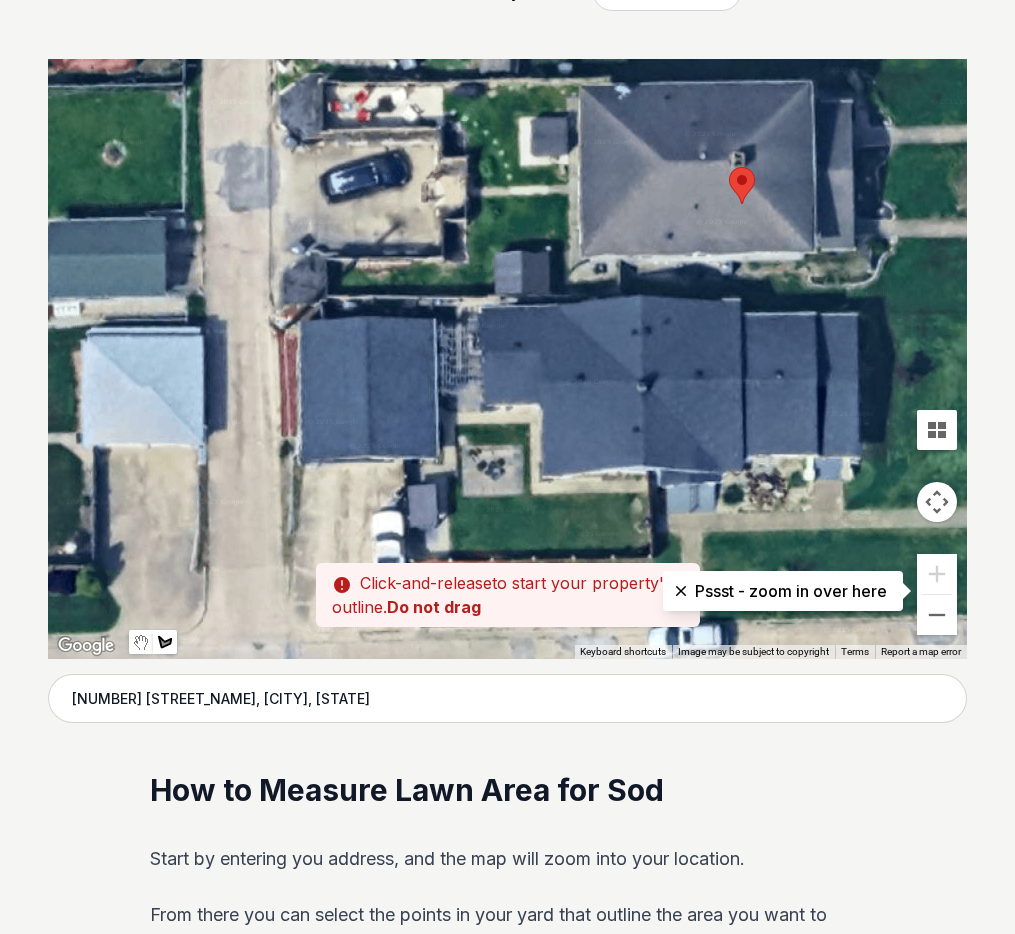 drag, startPoint x: 383, startPoint y: 255, endPoint x: 336, endPoint y: 261, distance: 47.38143 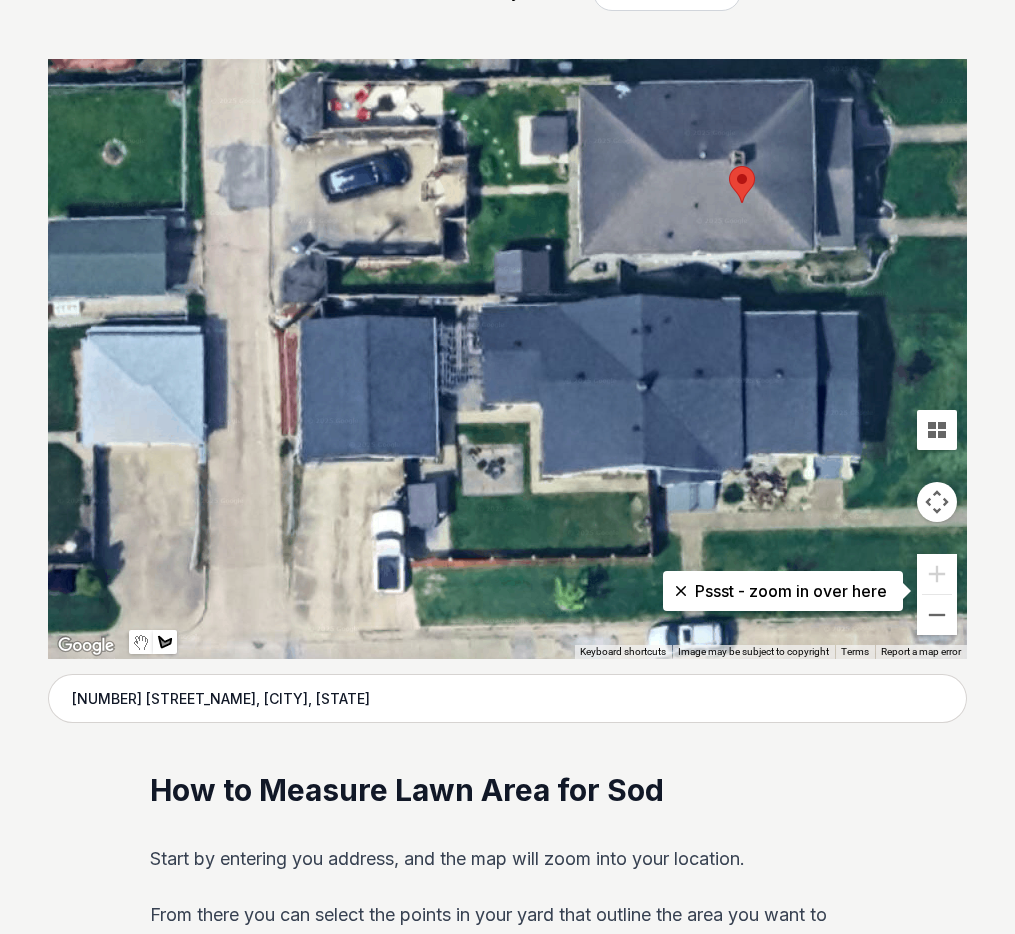 click at bounding box center [659, 185] 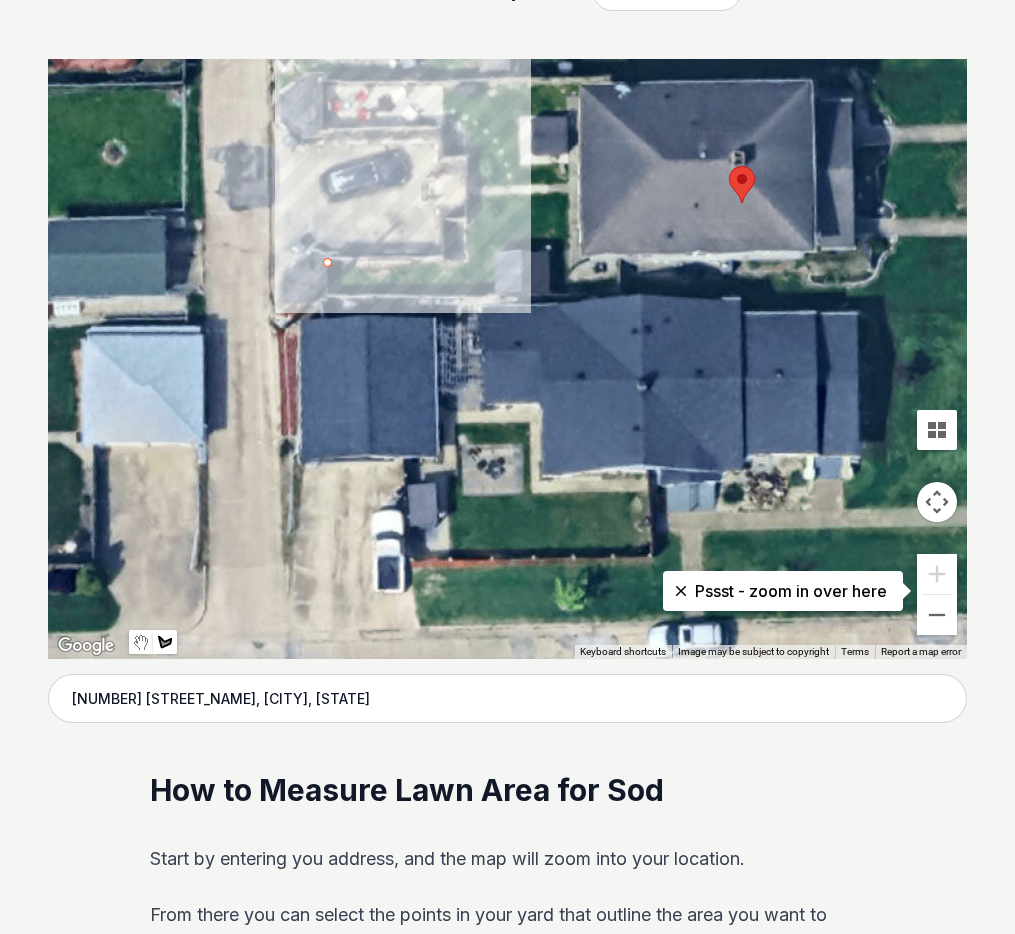 click at bounding box center [659, 185] 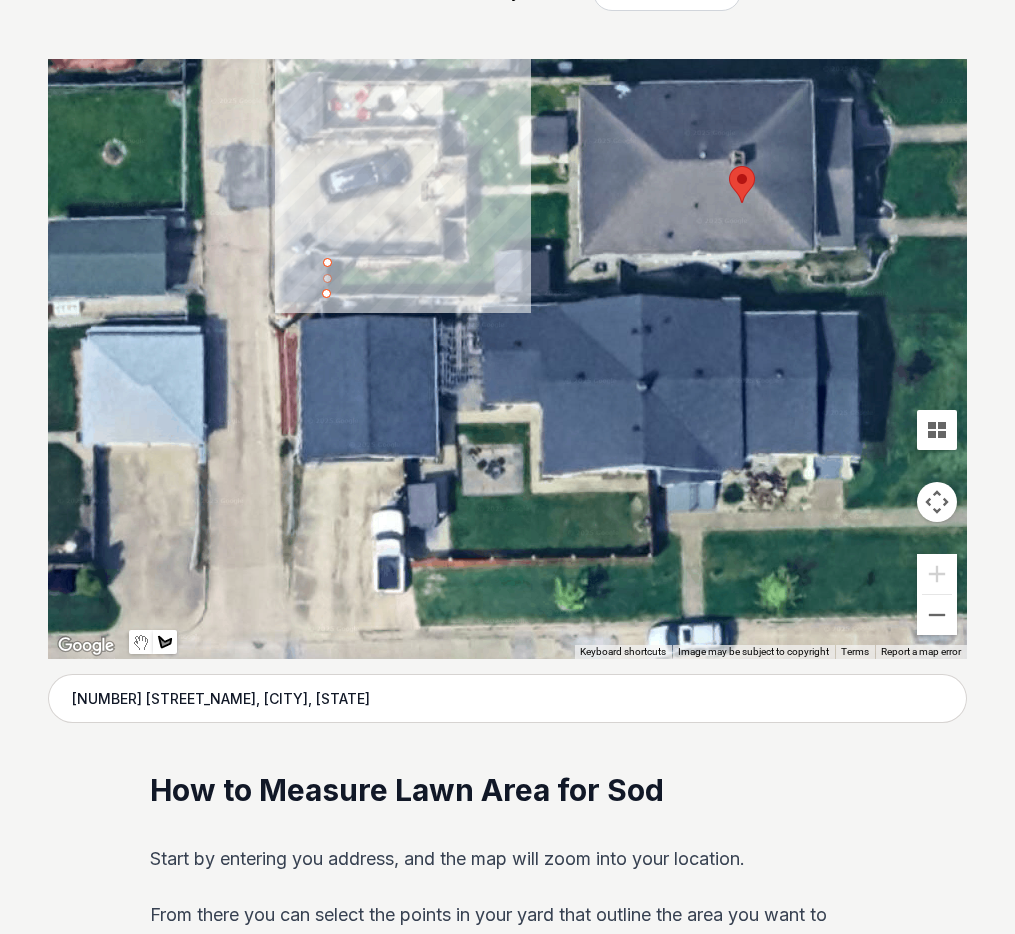 click at bounding box center (659, 185) 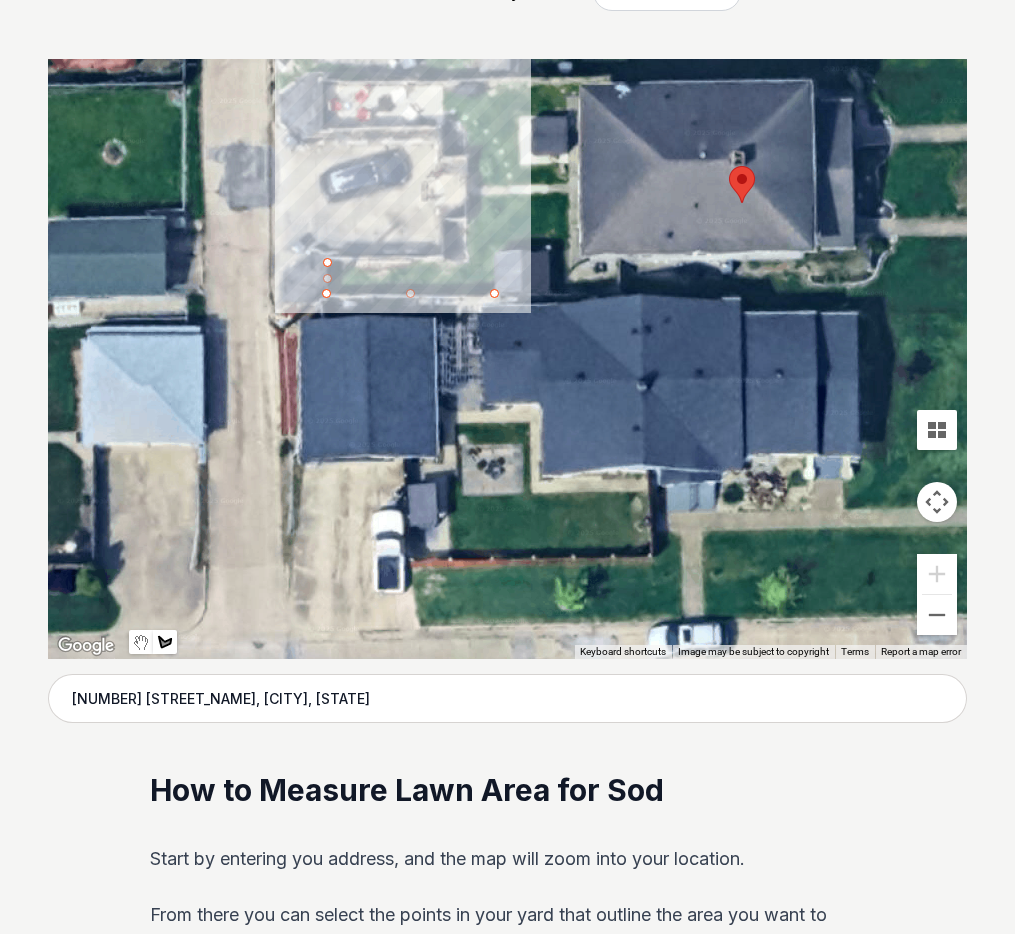 click at bounding box center (659, 185) 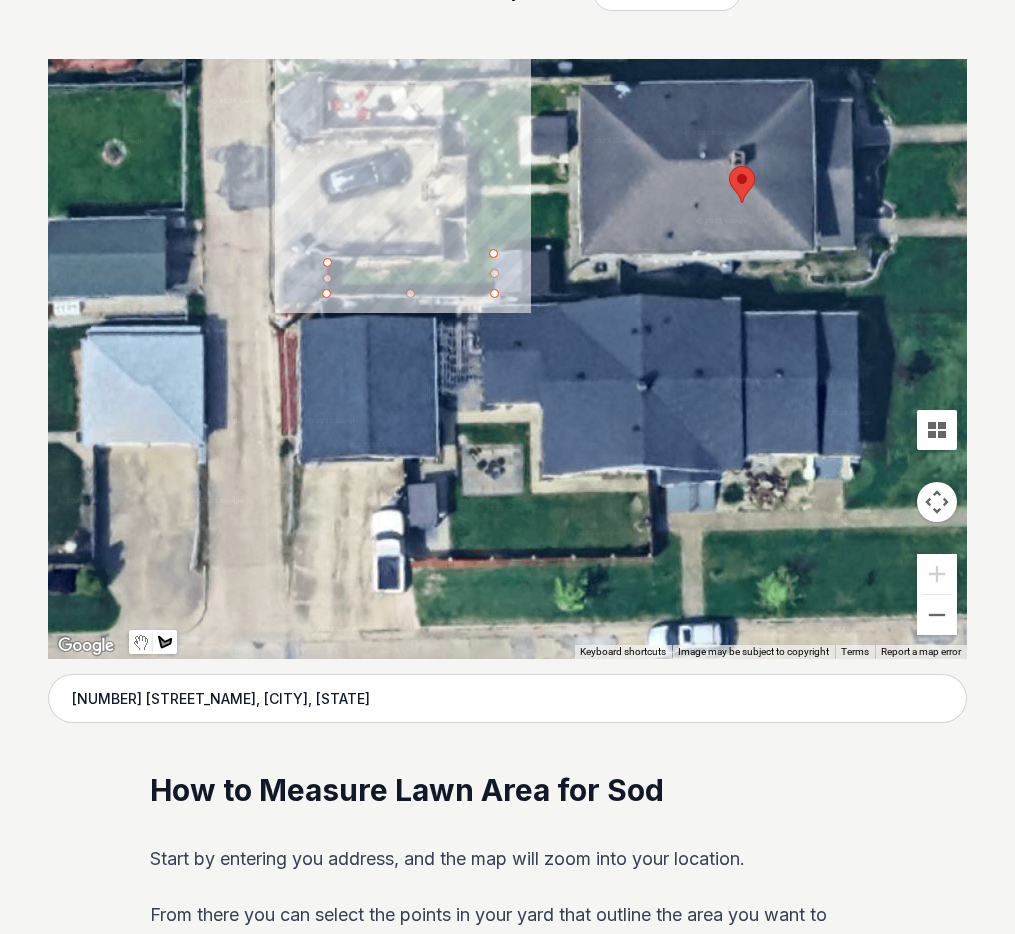 click at bounding box center (659, 185) 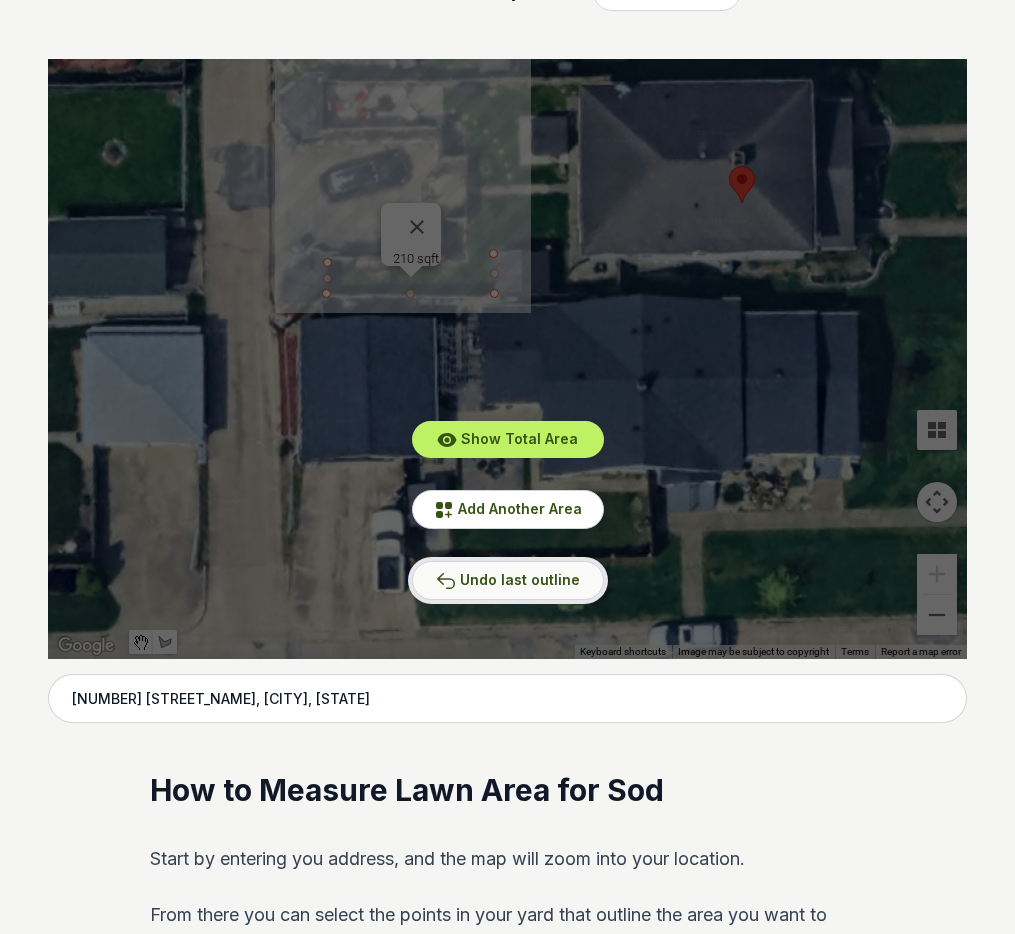 click on "Undo last outline" at bounding box center (520, 508) 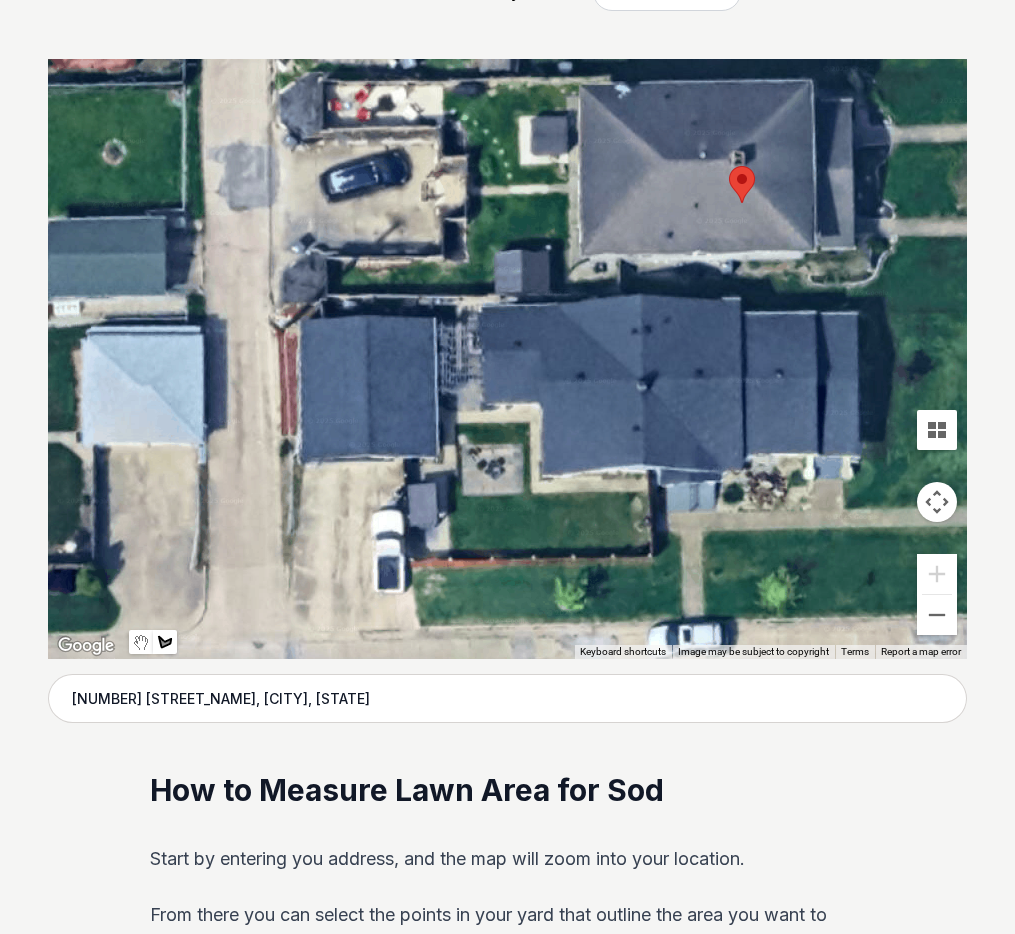 click at bounding box center [659, 185] 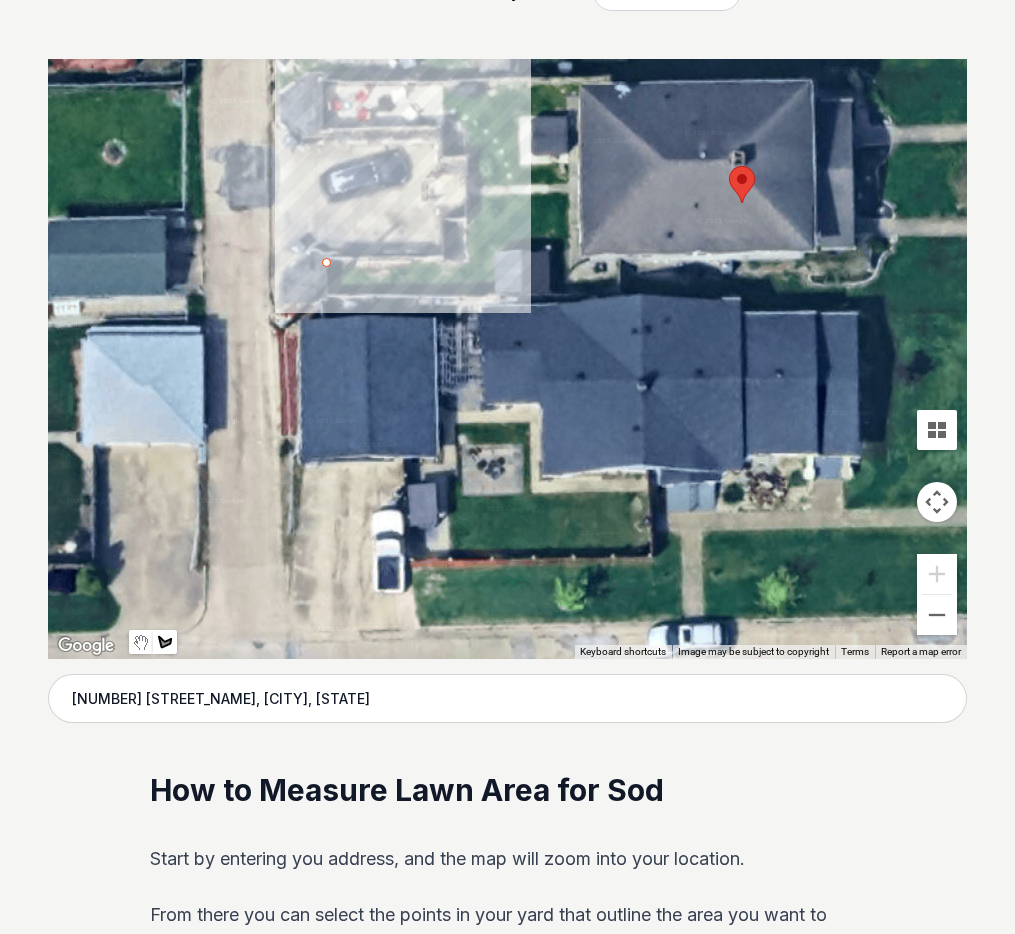 click at bounding box center (659, 185) 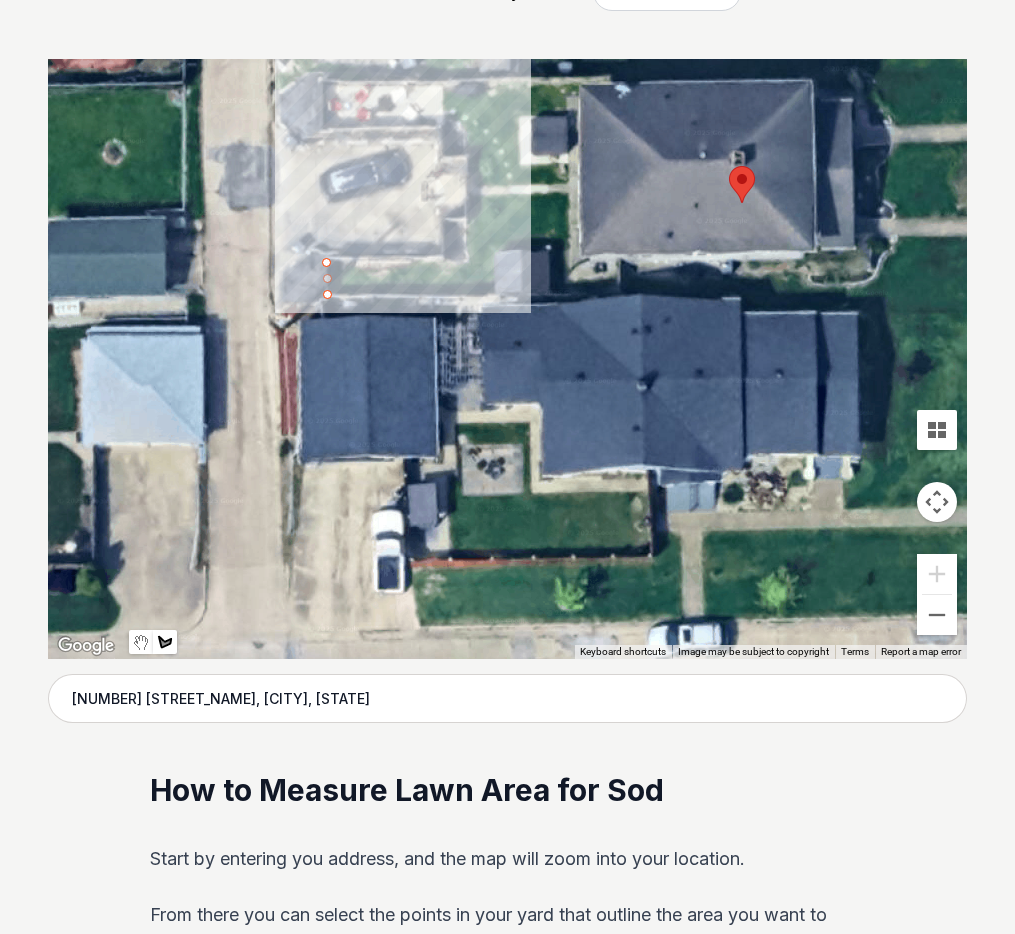 click at bounding box center (659, 185) 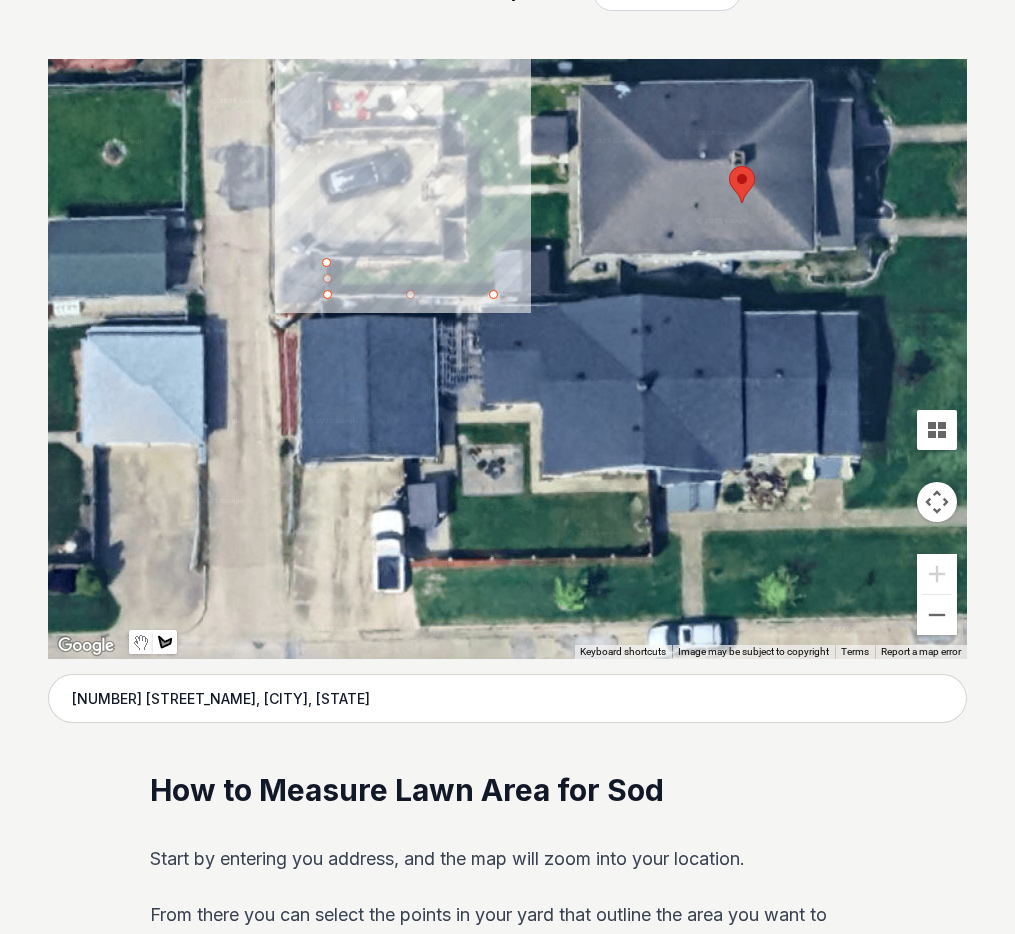 click at bounding box center [659, 185] 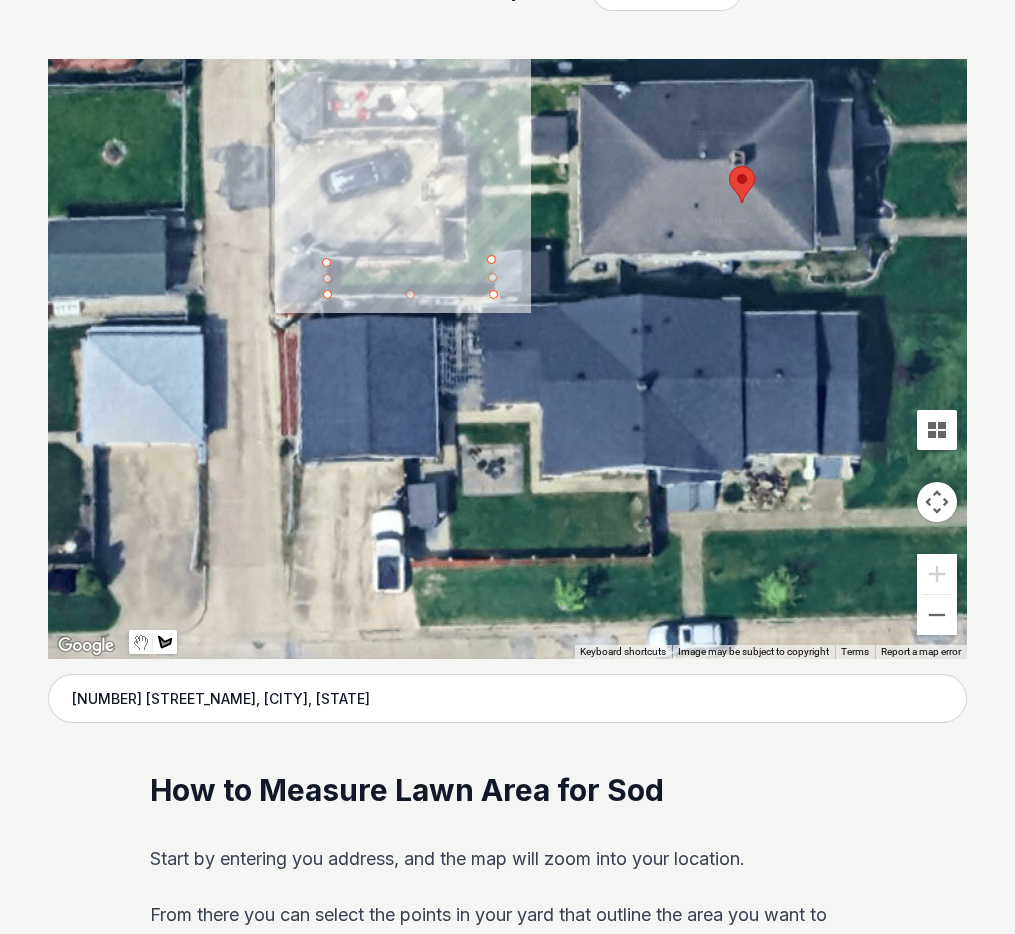 click at bounding box center (659, 185) 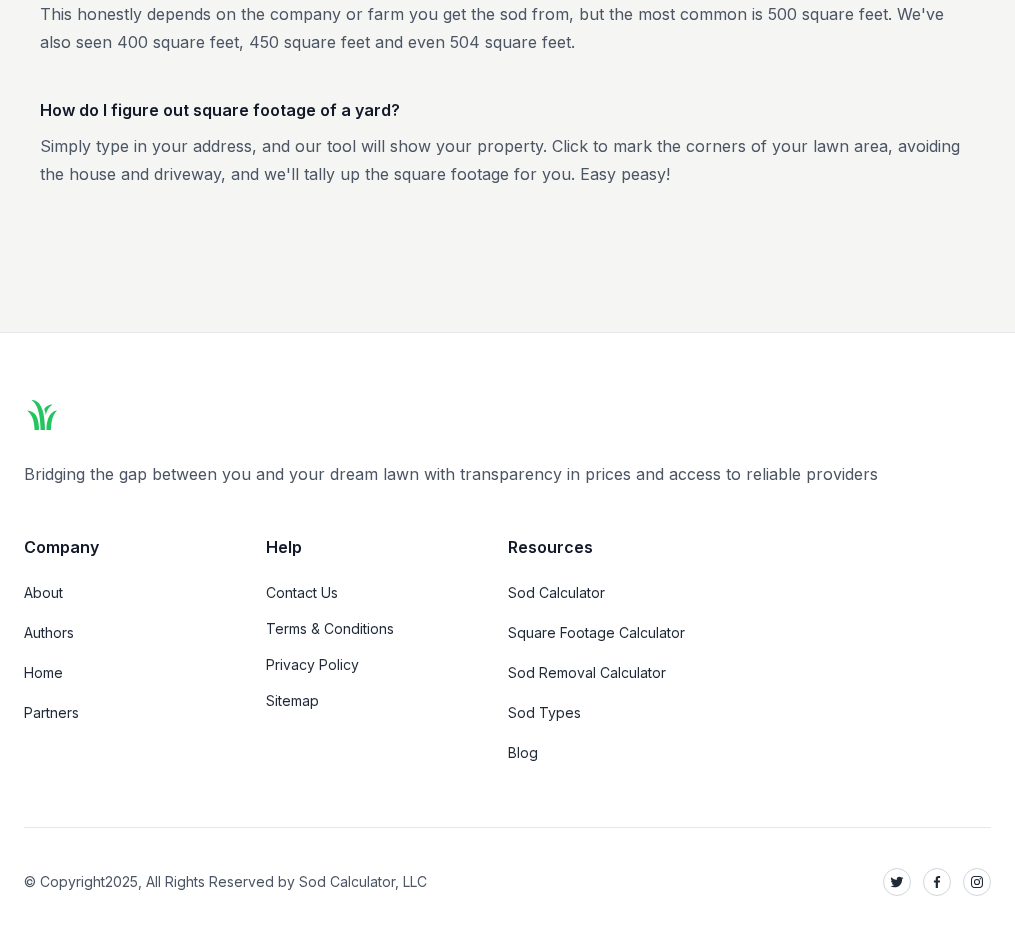 scroll, scrollTop: 3837, scrollLeft: 0, axis: vertical 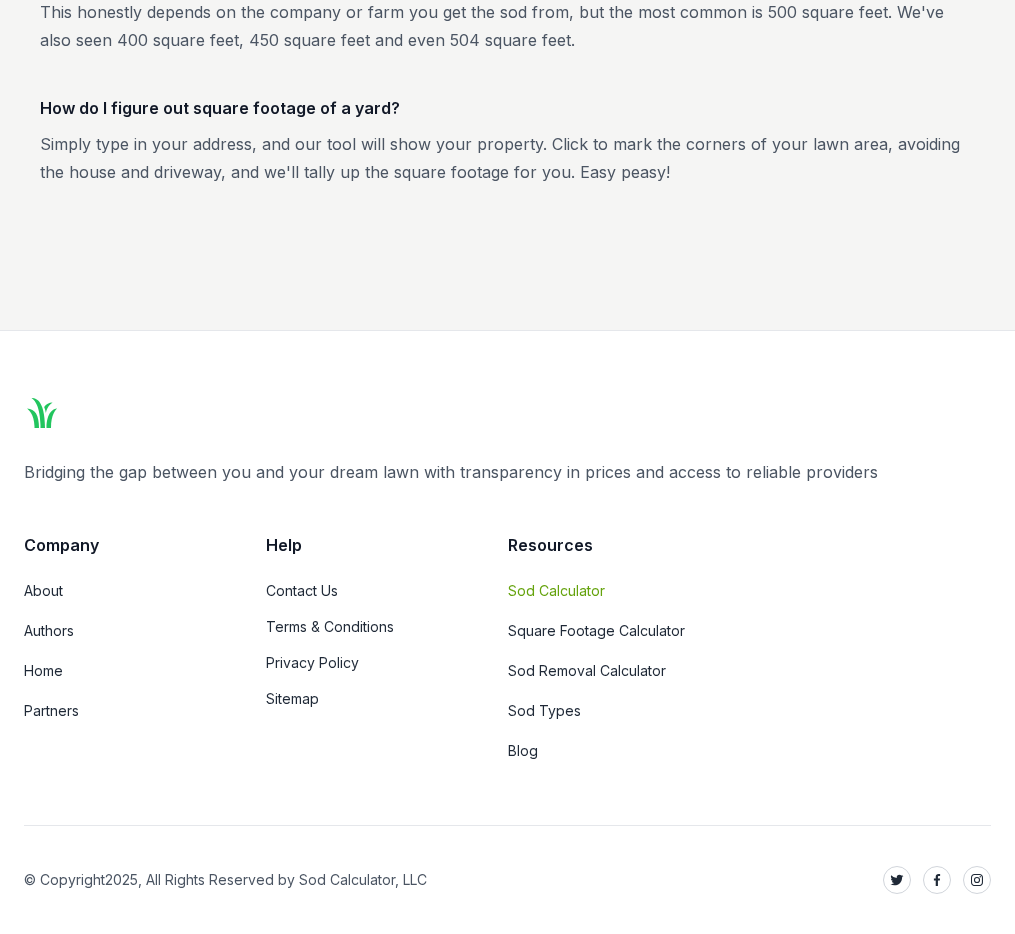 click on "Sod Calculator" at bounding box center [613, 591] 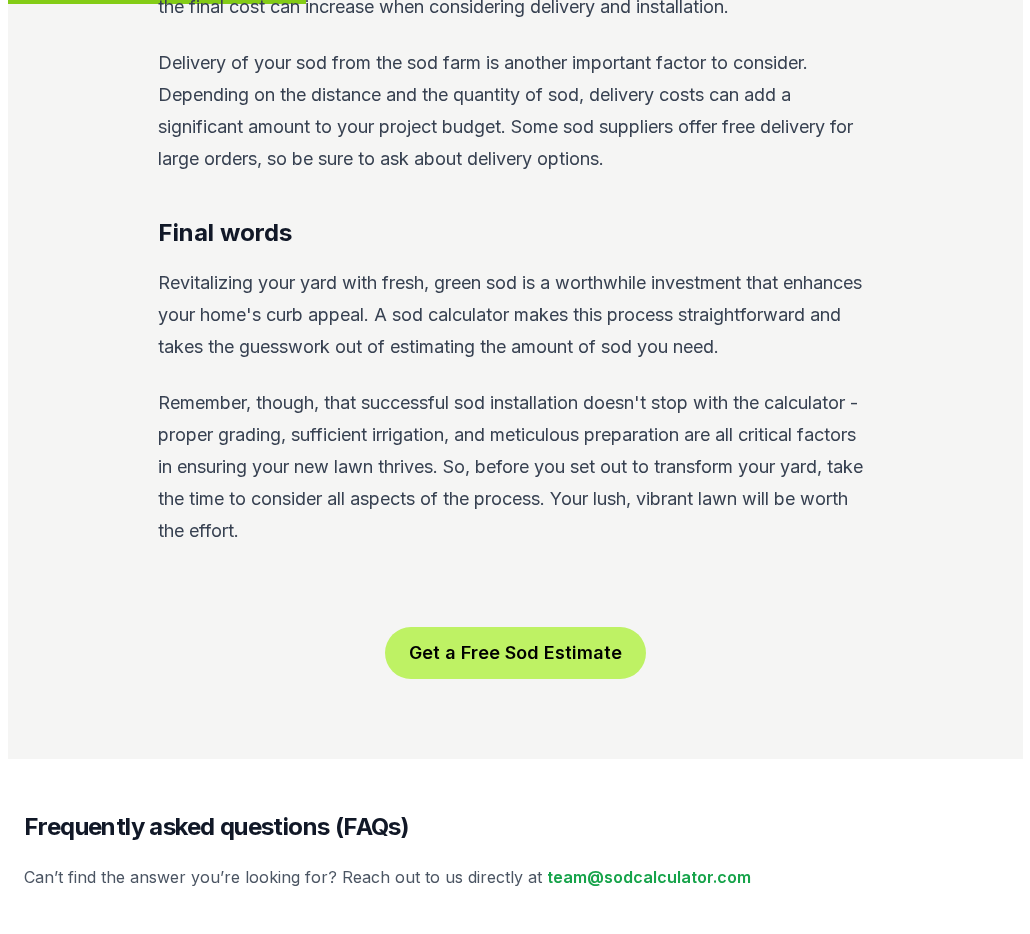 scroll, scrollTop: 0, scrollLeft: 0, axis: both 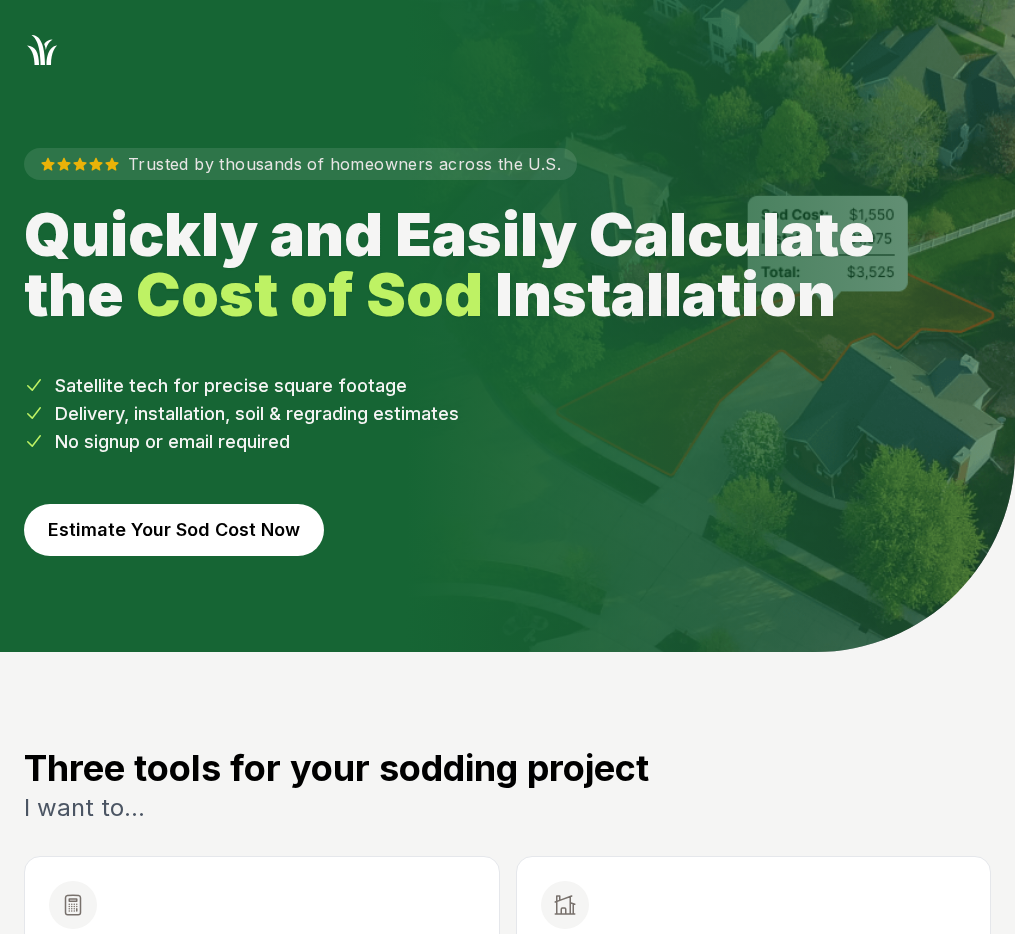click on "Estimate Your Sod Cost Now" at bounding box center [174, 530] 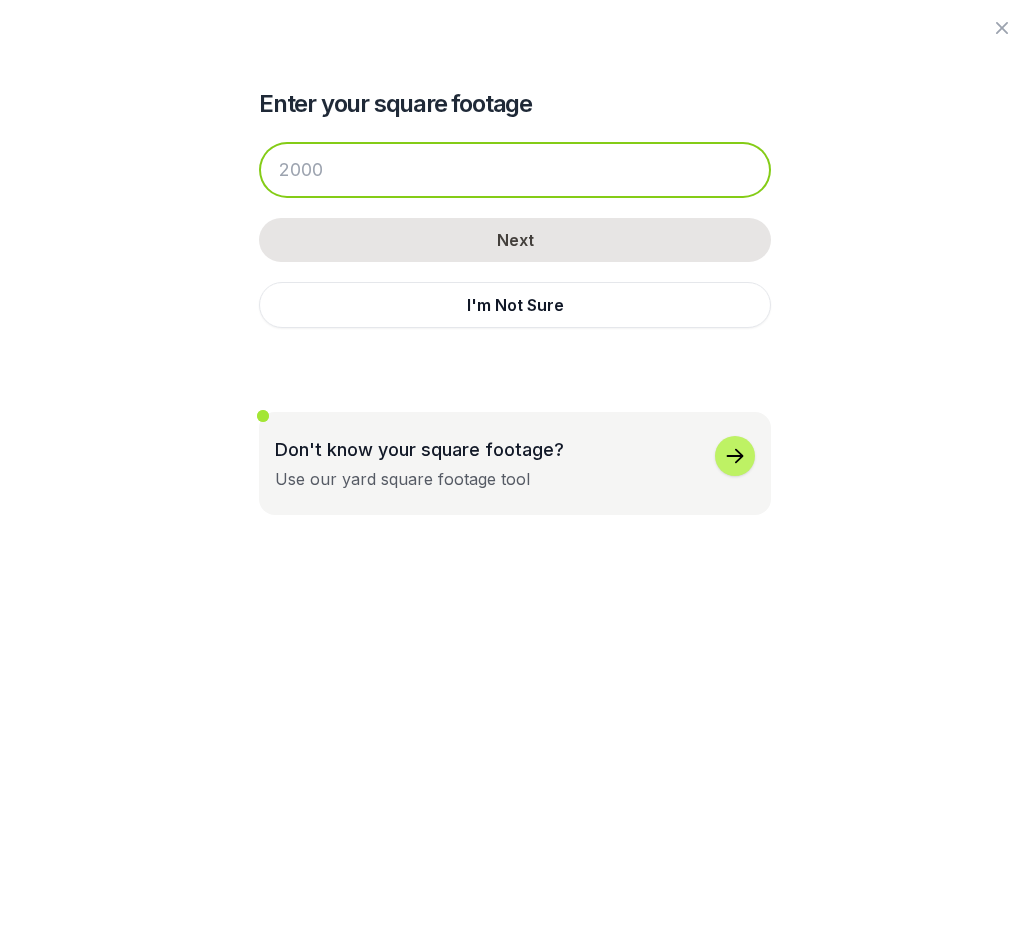 click at bounding box center (515, 170) 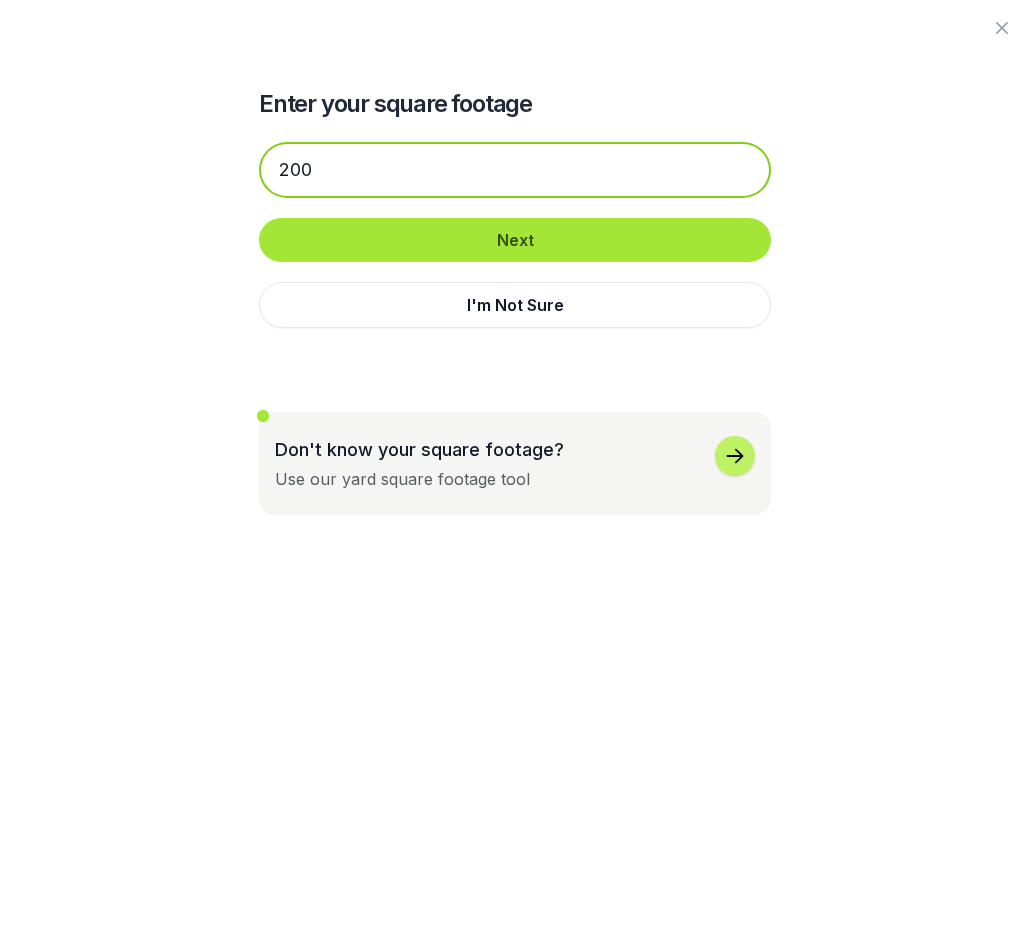 type on "200" 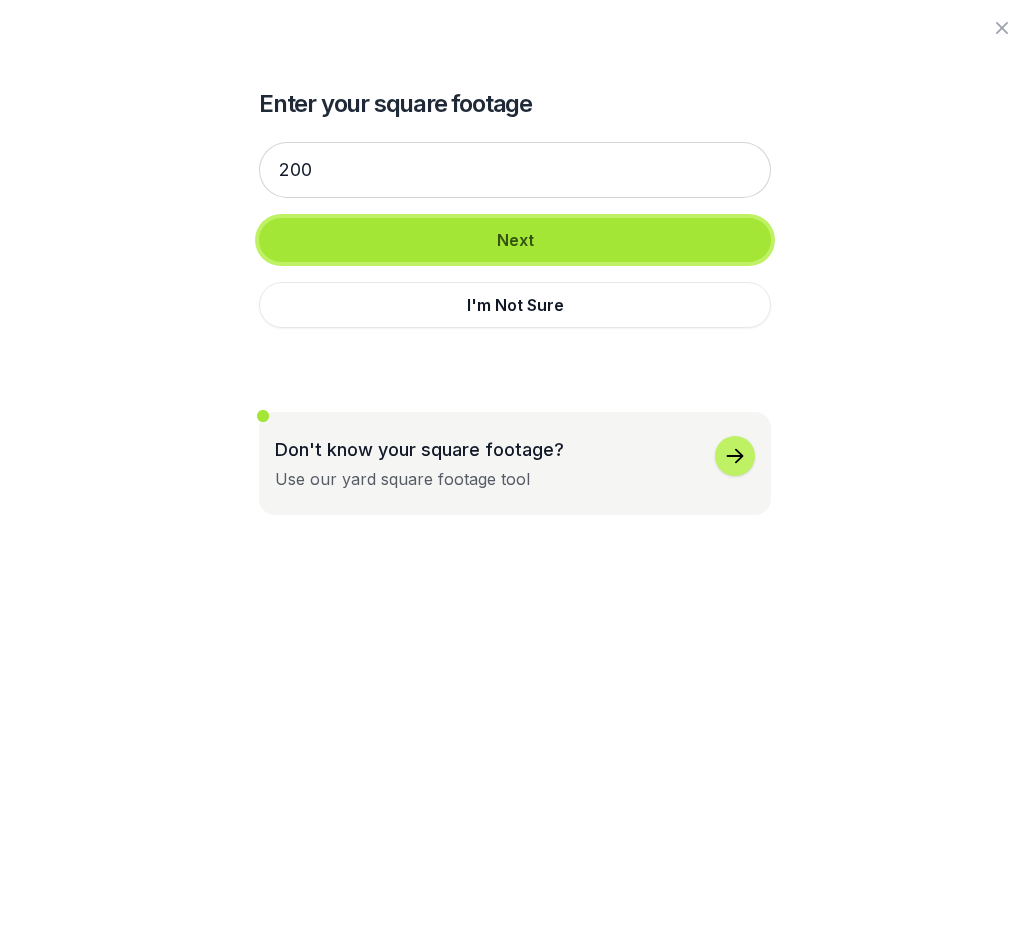 click on "Next" at bounding box center [515, 240] 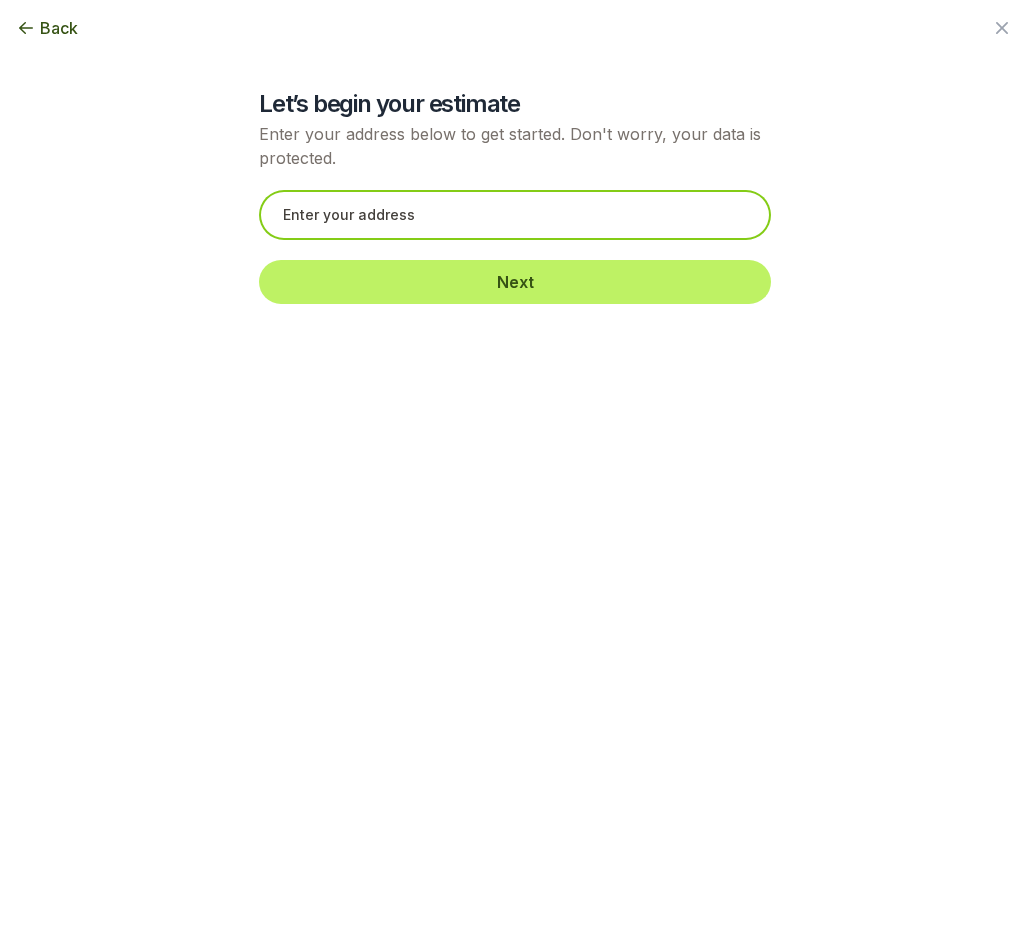 click at bounding box center [515, 215] 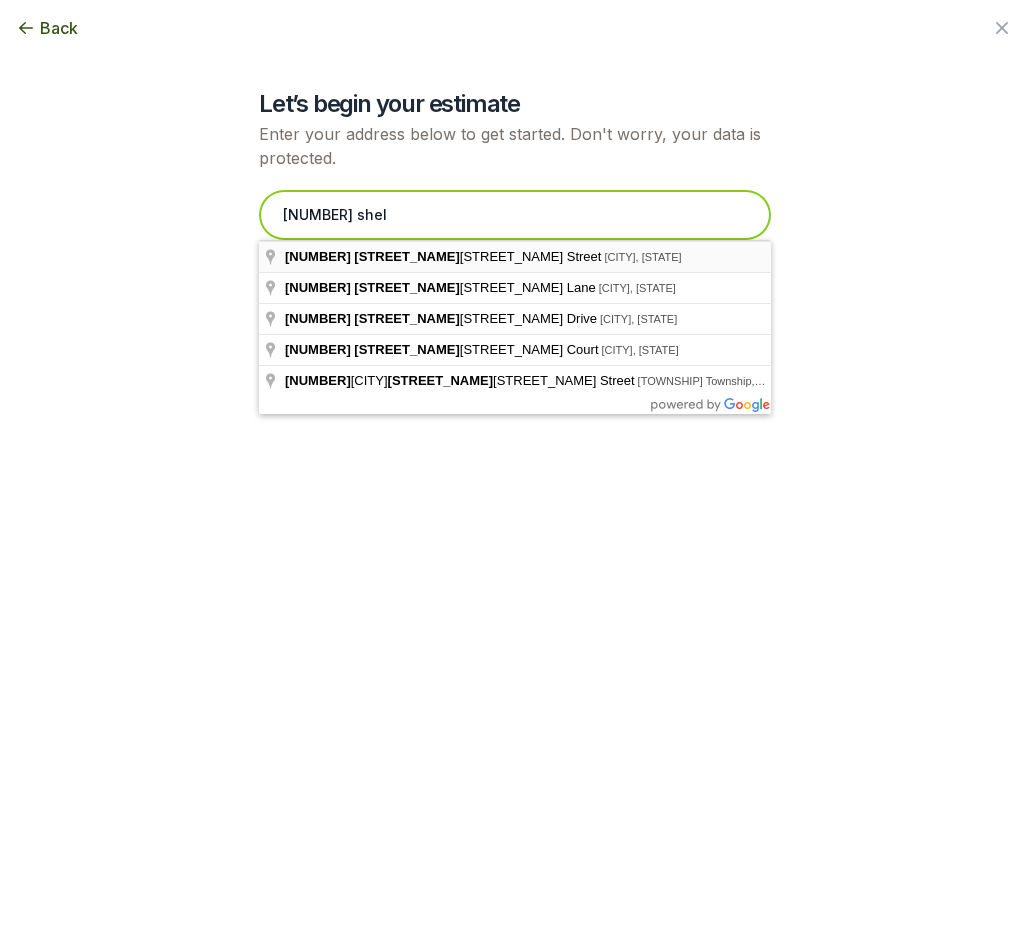 type on "[NUMBER] shel" 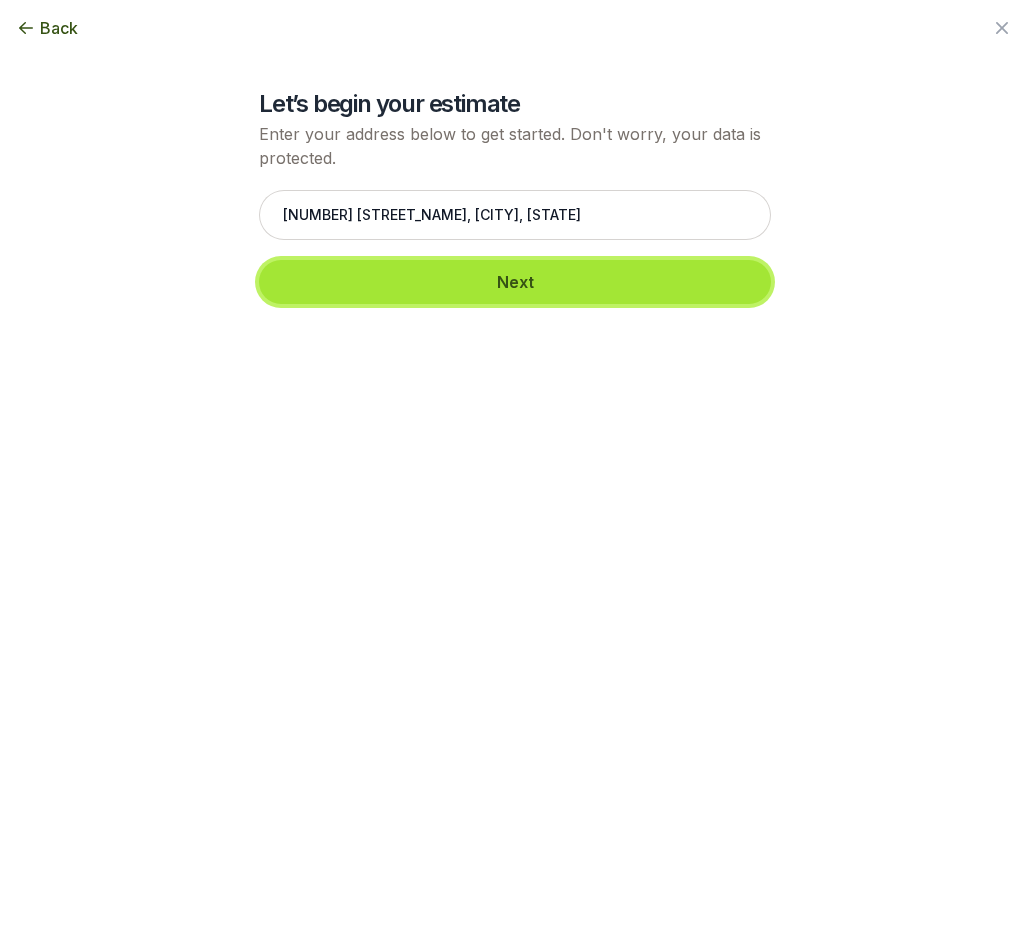 click on "Next" at bounding box center (515, 282) 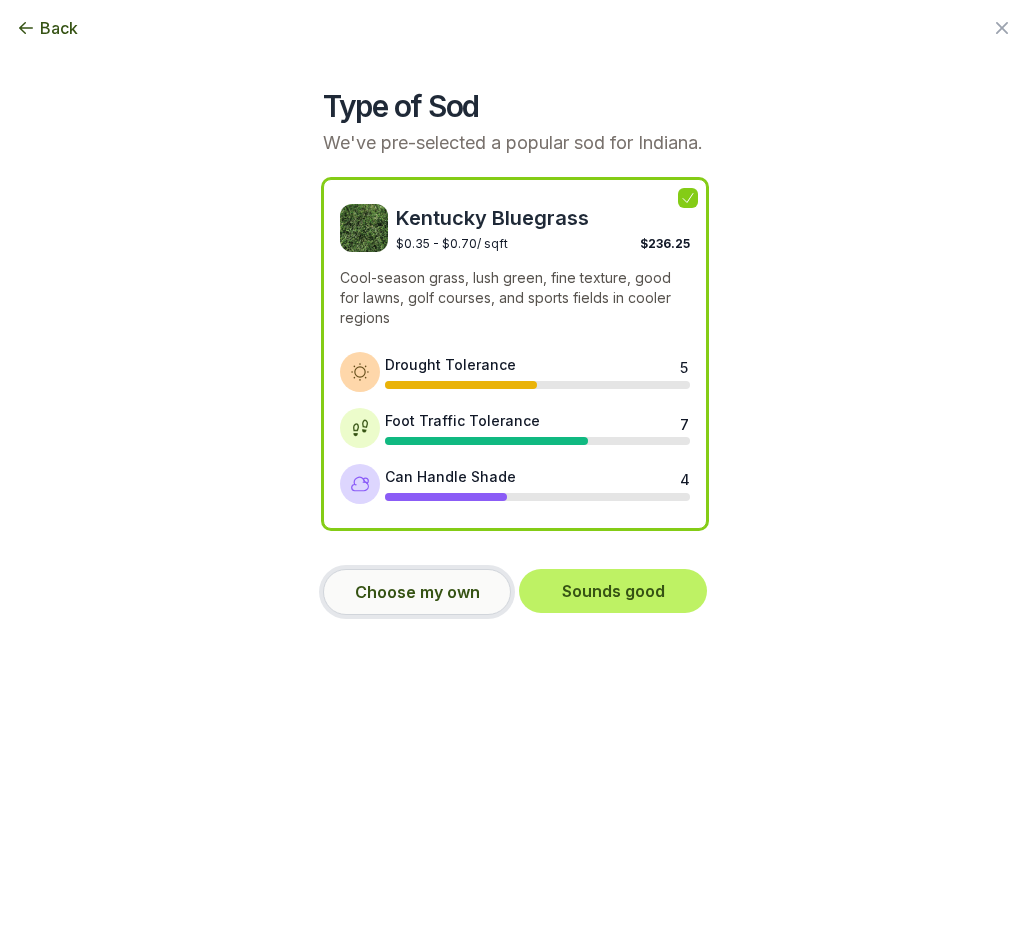 click on "Choose my own" at bounding box center [417, 592] 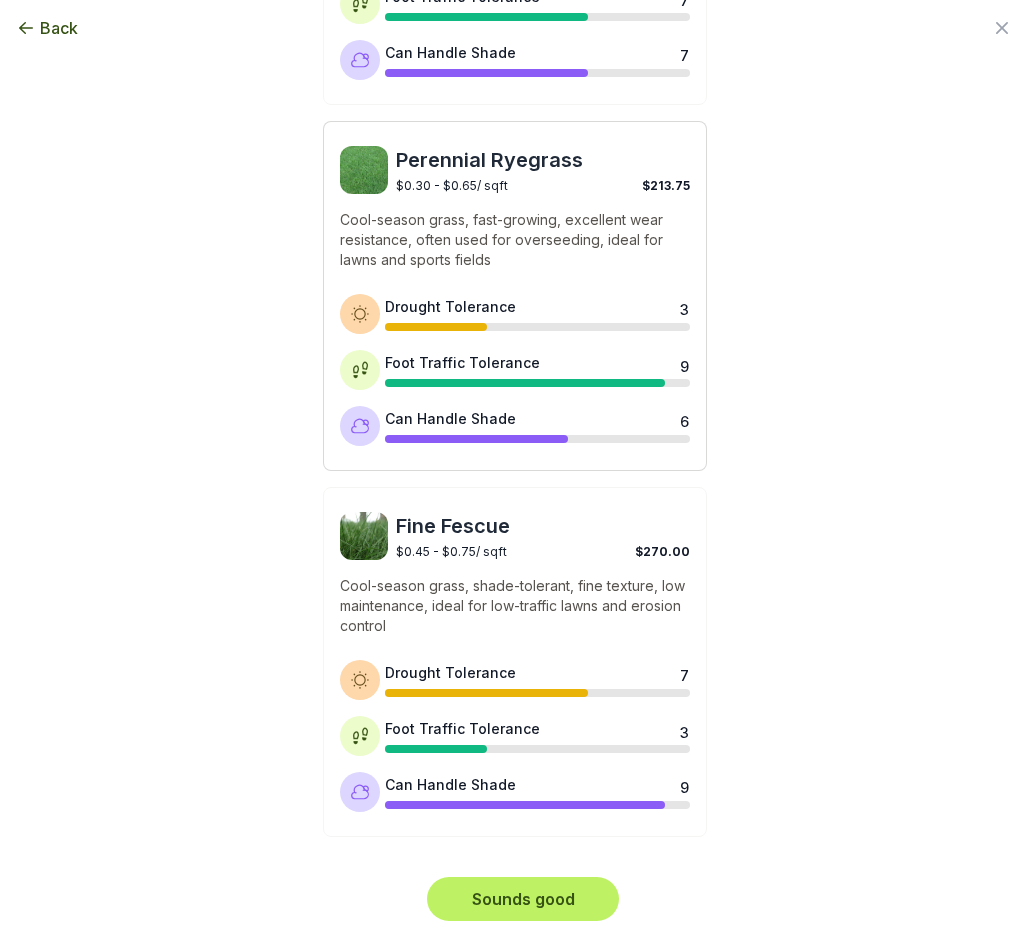 scroll, scrollTop: 815, scrollLeft: 0, axis: vertical 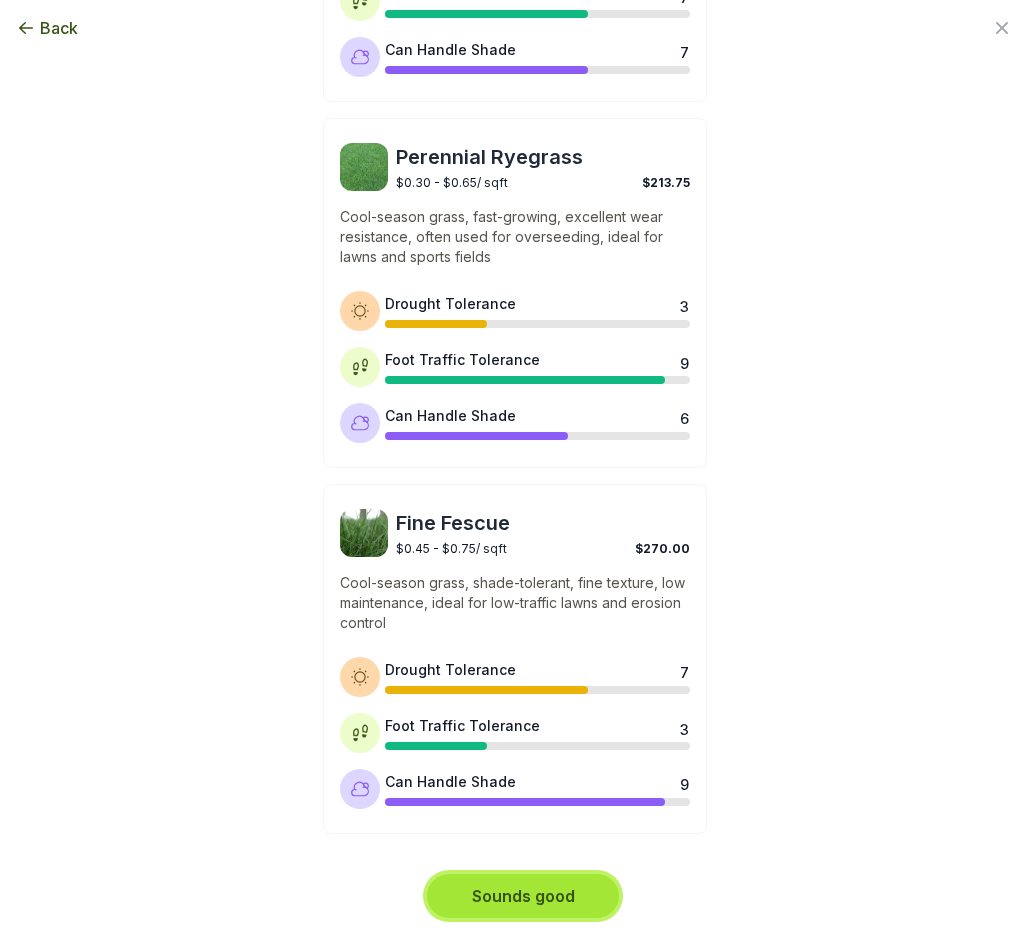 click on "Sounds good" at bounding box center [523, 896] 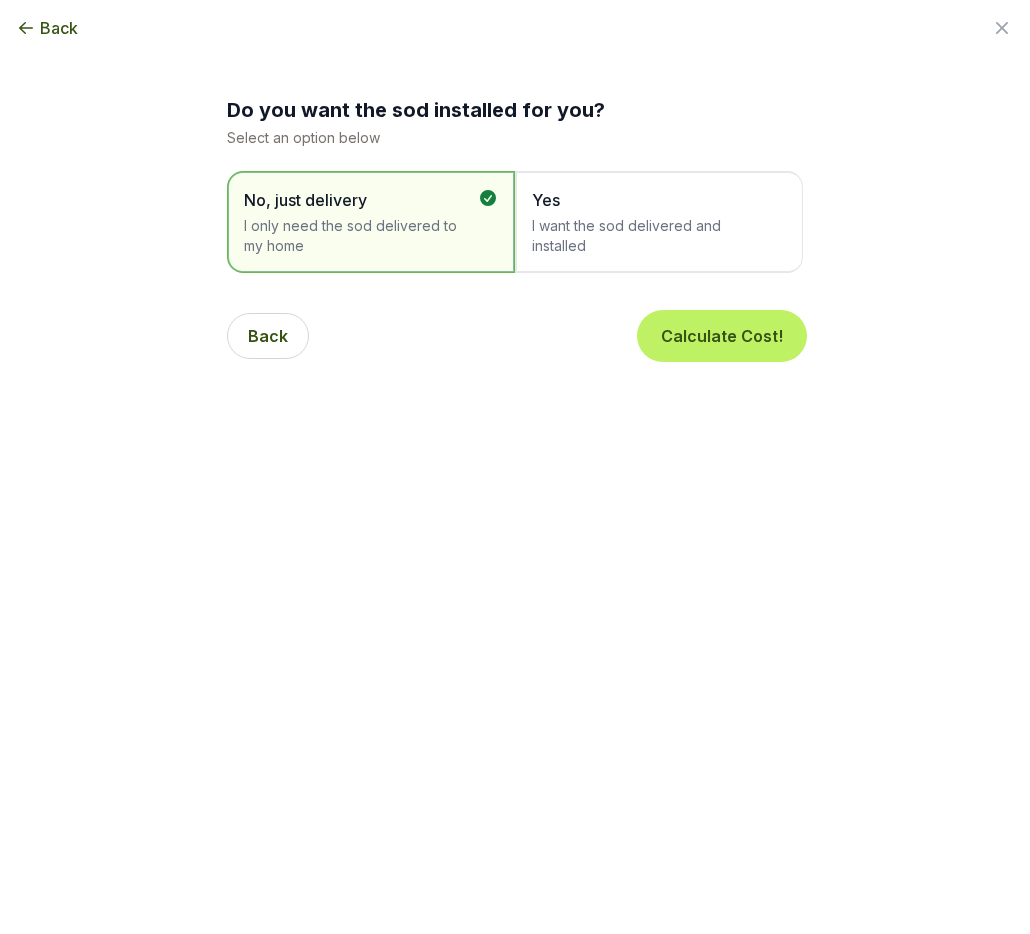 drag, startPoint x: 745, startPoint y: 346, endPoint x: 747, endPoint y: 396, distance: 50.039986 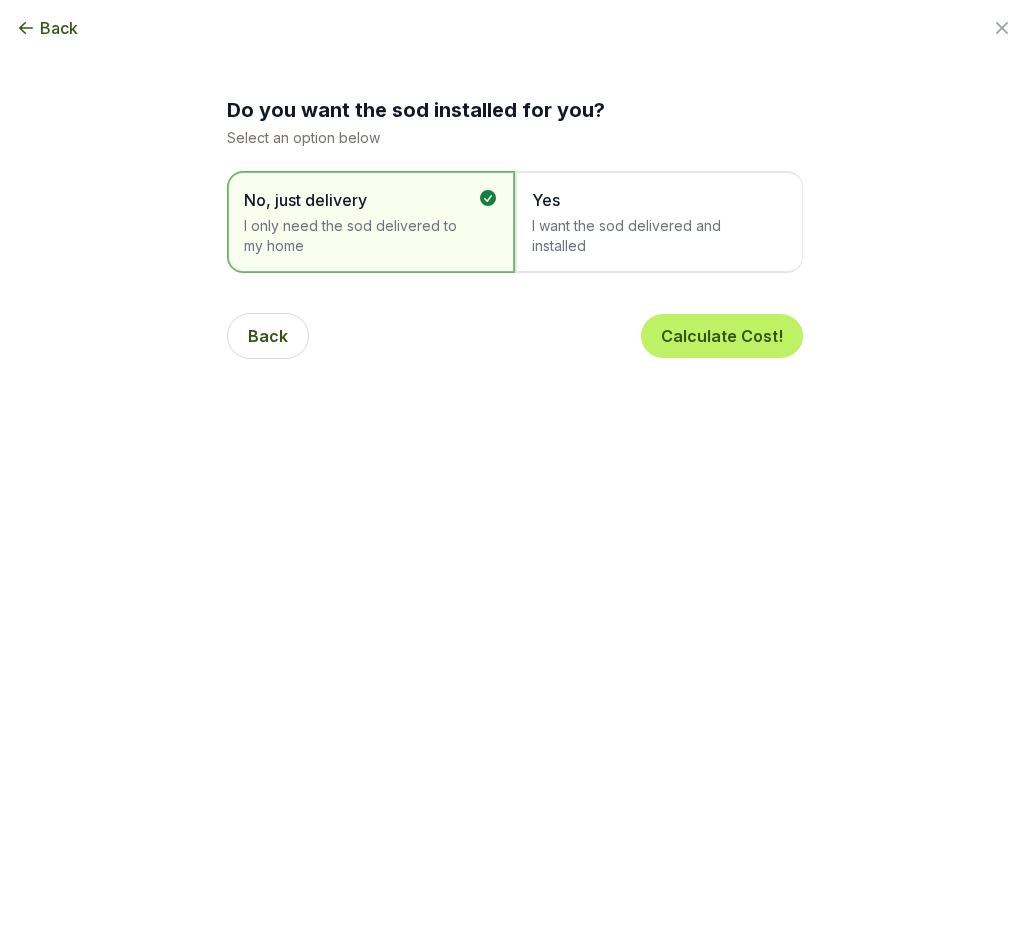 click on "Yes I want the sod delivered and installed" at bounding box center [659, 222] 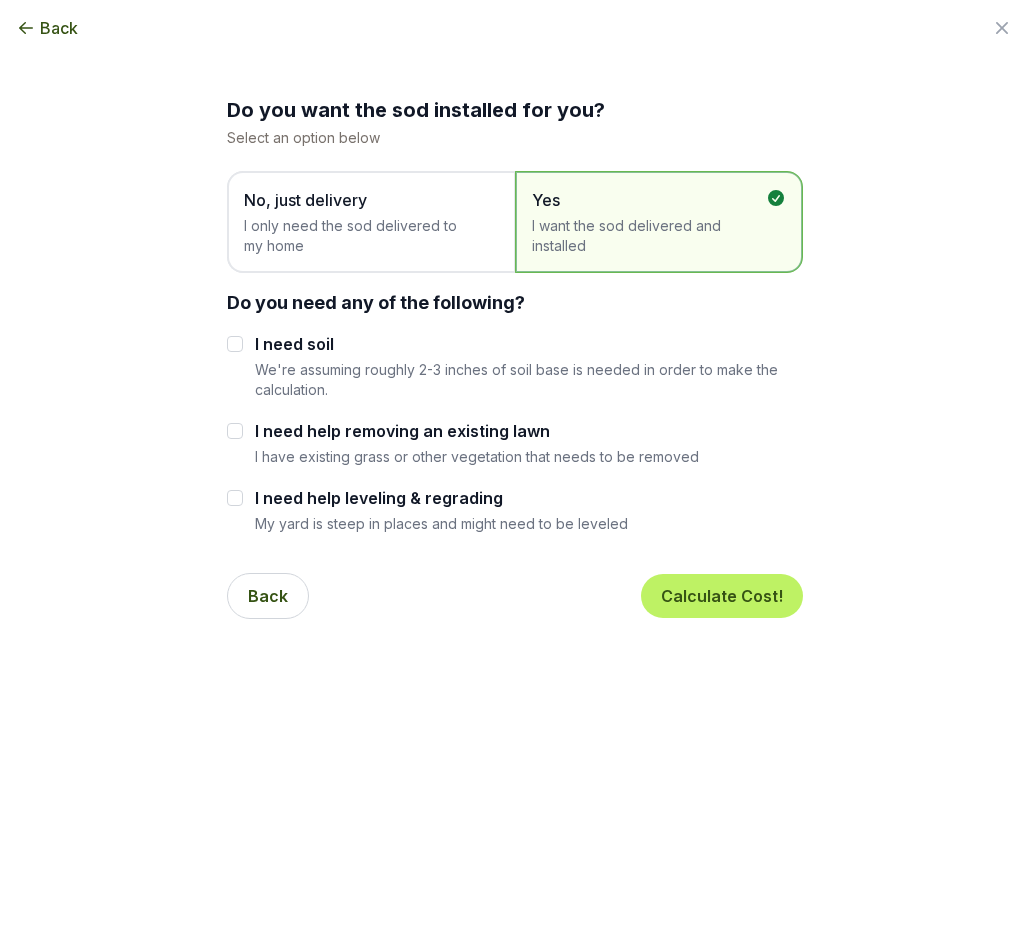 click on "I need help leveling & regrading" at bounding box center (441, 498) 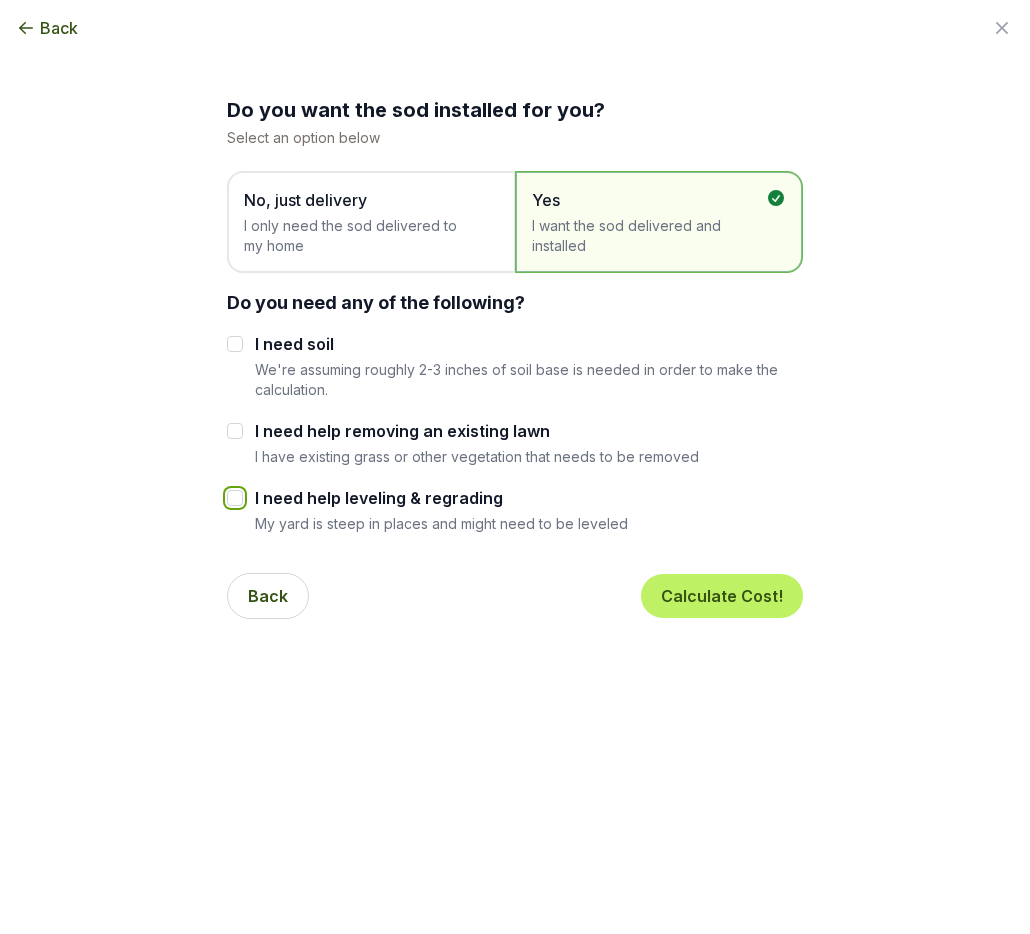 click on "I need help leveling & regrading" at bounding box center [235, 498] 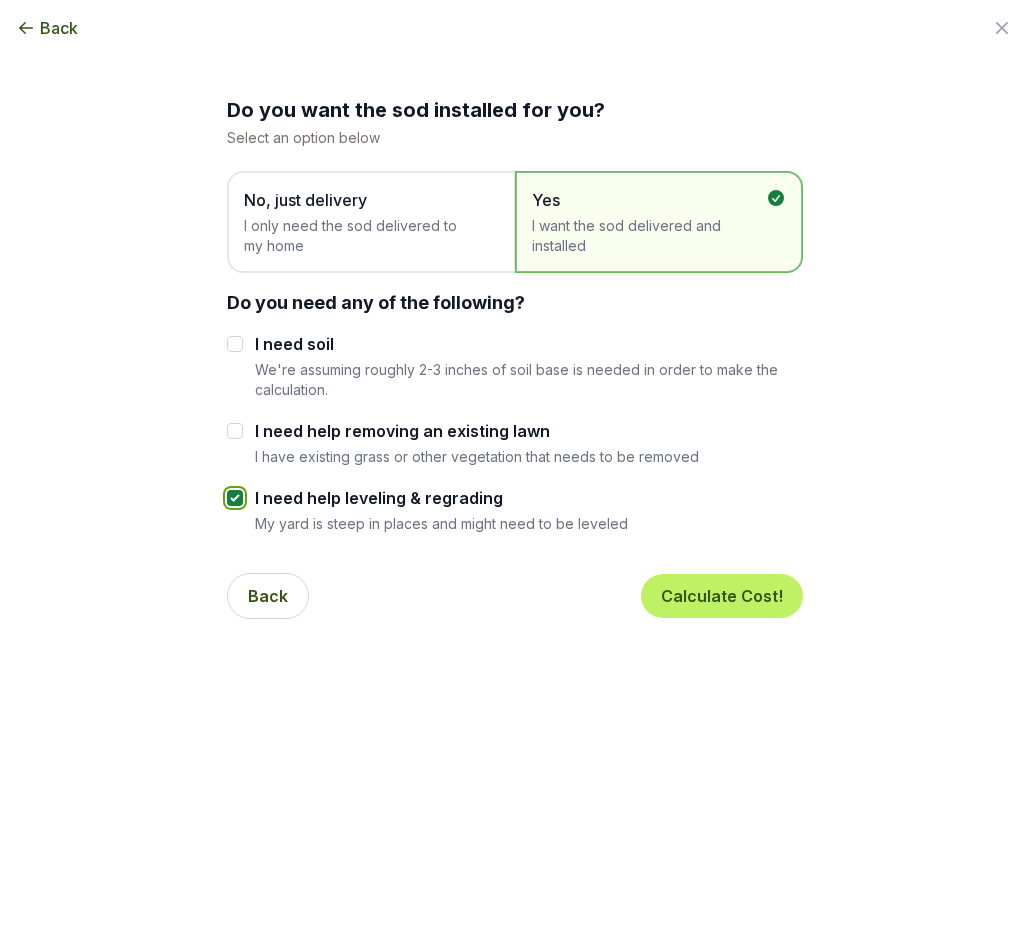 click on "I need help leveling & regrading" at bounding box center (235, 498) 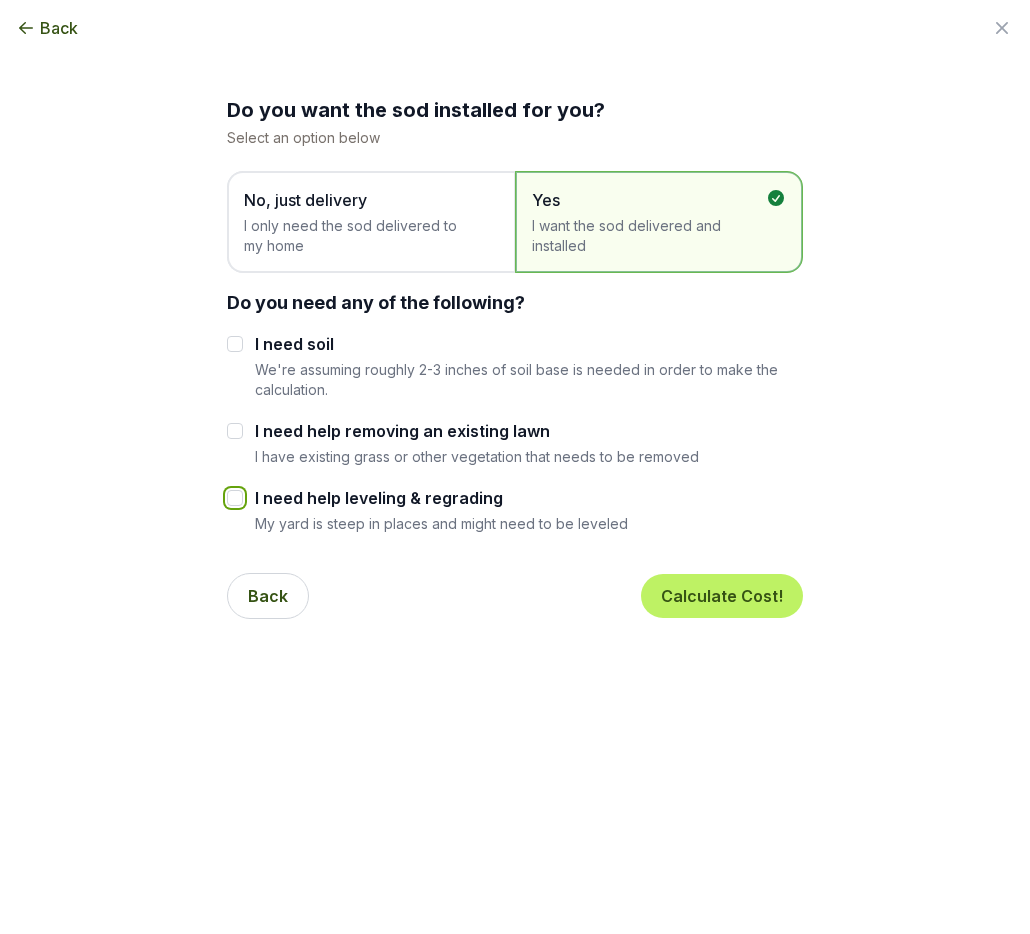 checkbox on "false" 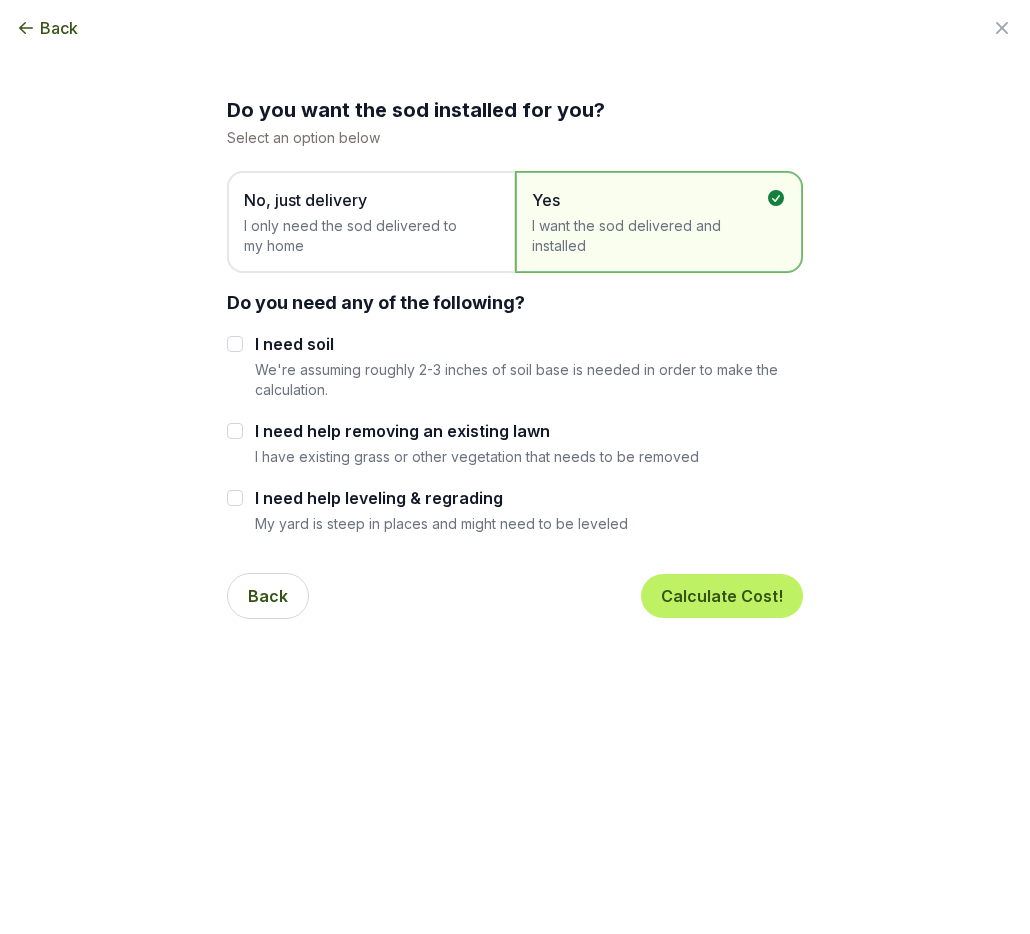 click on "Do you want the sod installed for you? Select an option below No, just delivery I only need the sod delivered to my home Yes I want the sod delivered and installed Do you need any of the following? I need soil We're assuming roughly 2-3 inches of soil base is needed in order to make the calculation. I need help removing an existing lawn I have existing grass or other vegetation that needs to be removed I need help leveling & regrading My yard is steep in places and might need to be leveled Back Calculate Cost!" at bounding box center [515, 365] 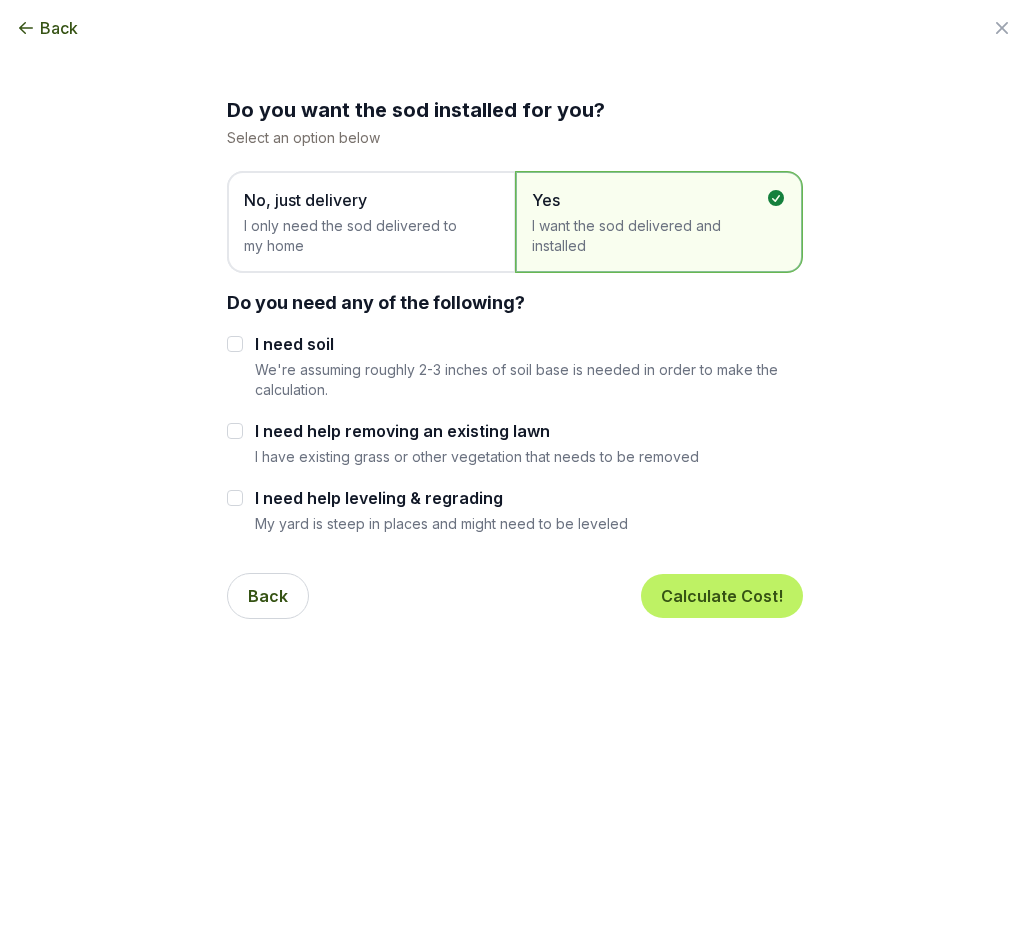 click on "No, just delivery" at bounding box center [361, 200] 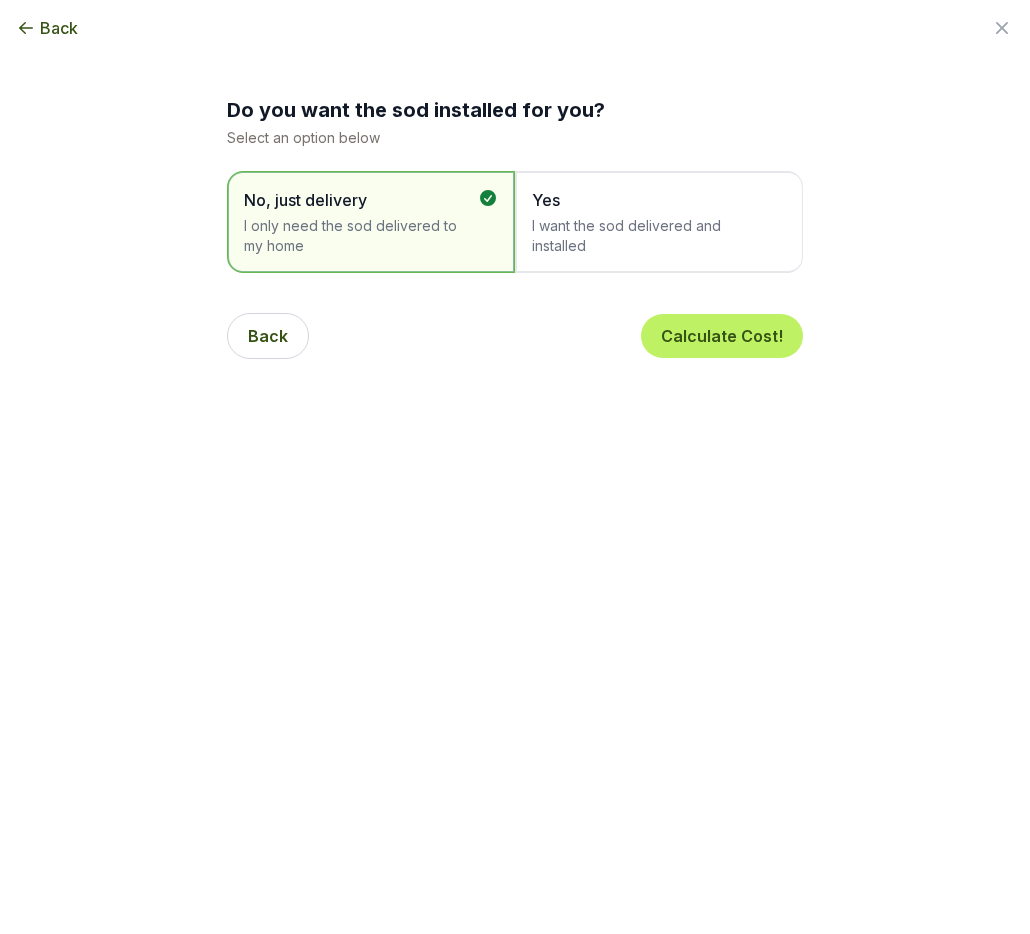 click on "Back Calculate Cost!" at bounding box center (515, 336) 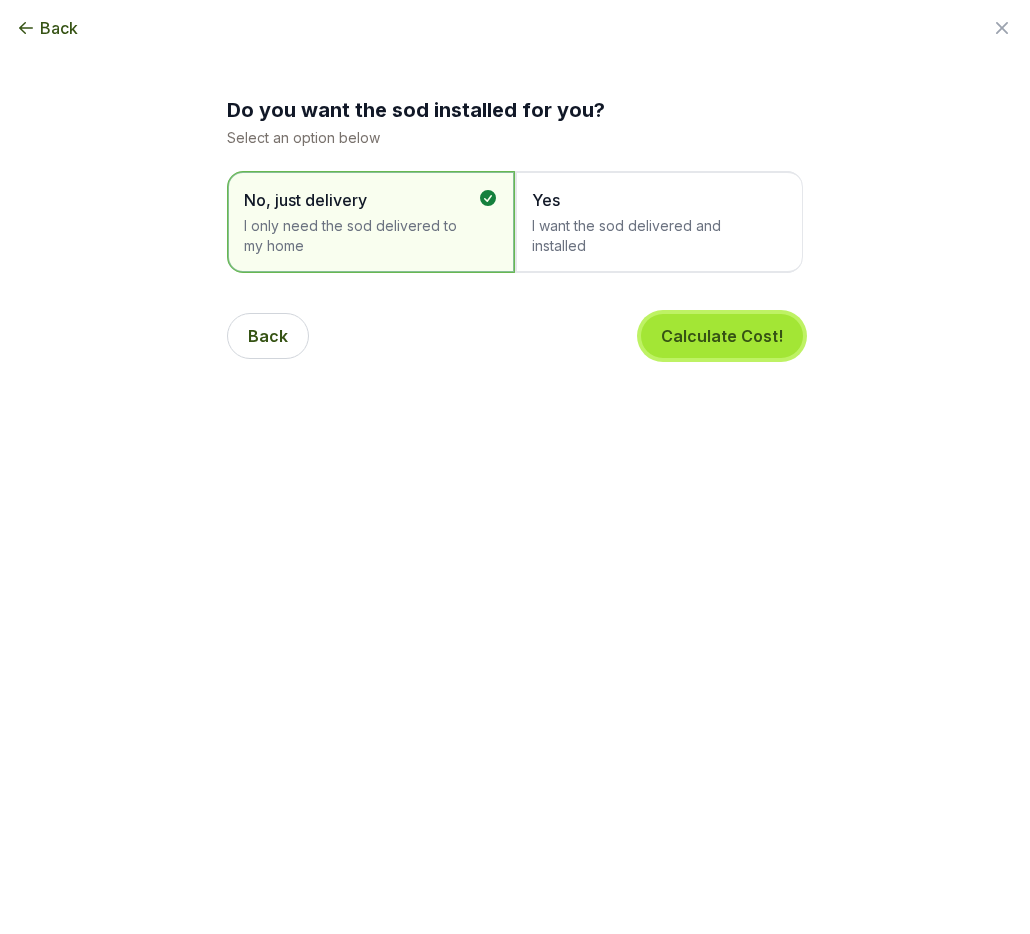 click on "Calculate Cost!" at bounding box center (722, 336) 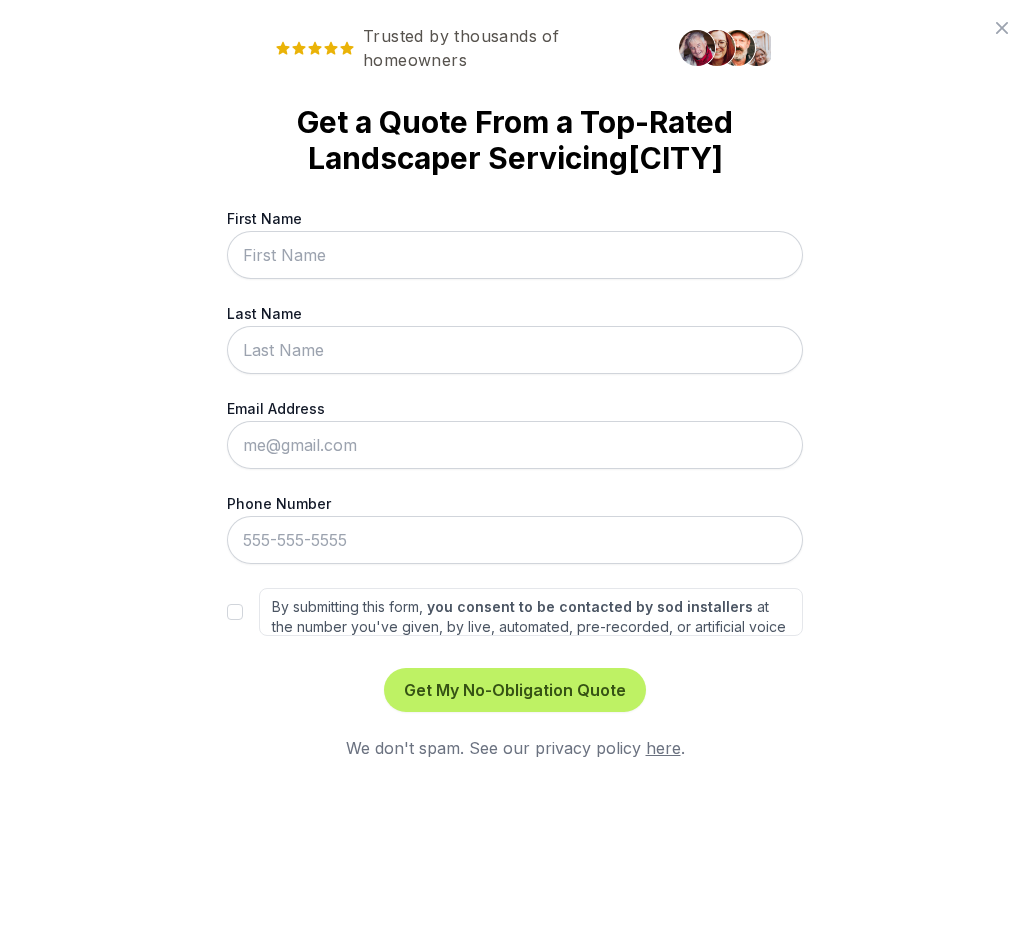 click on "First Name" at bounding box center [515, 255] 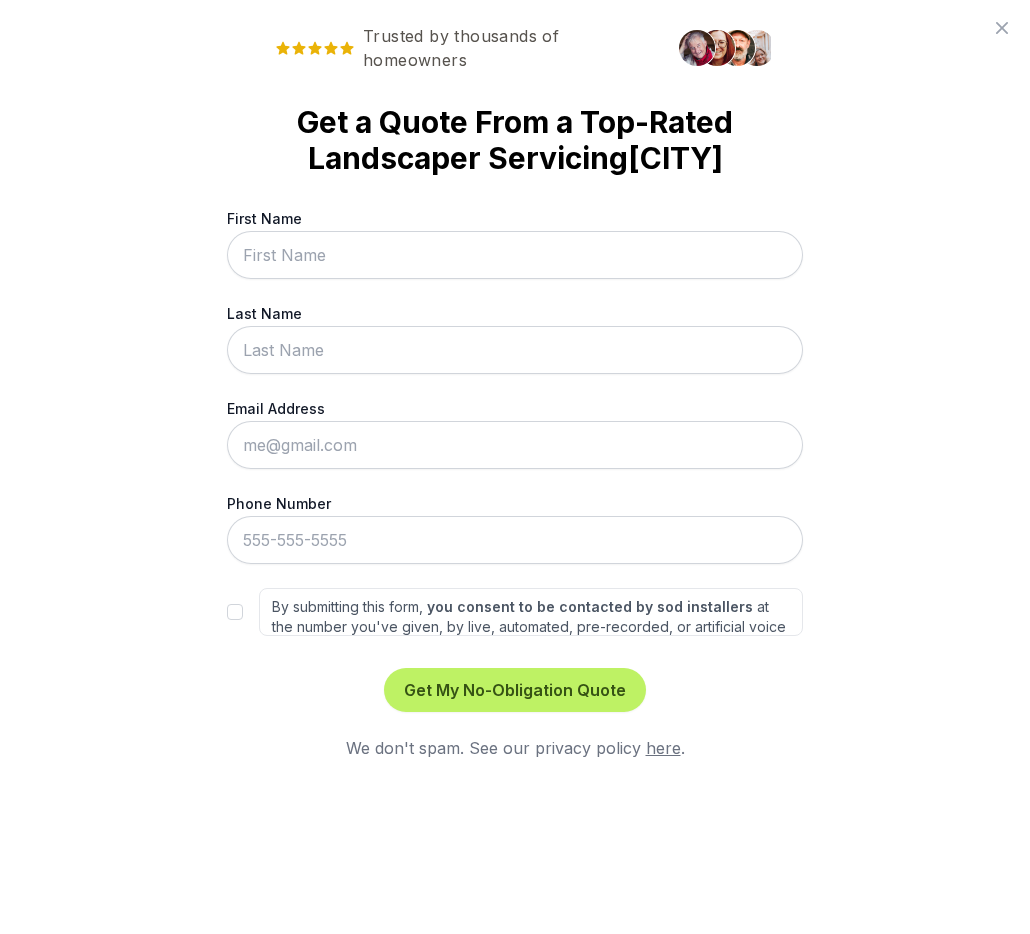 type on "[NAME]" 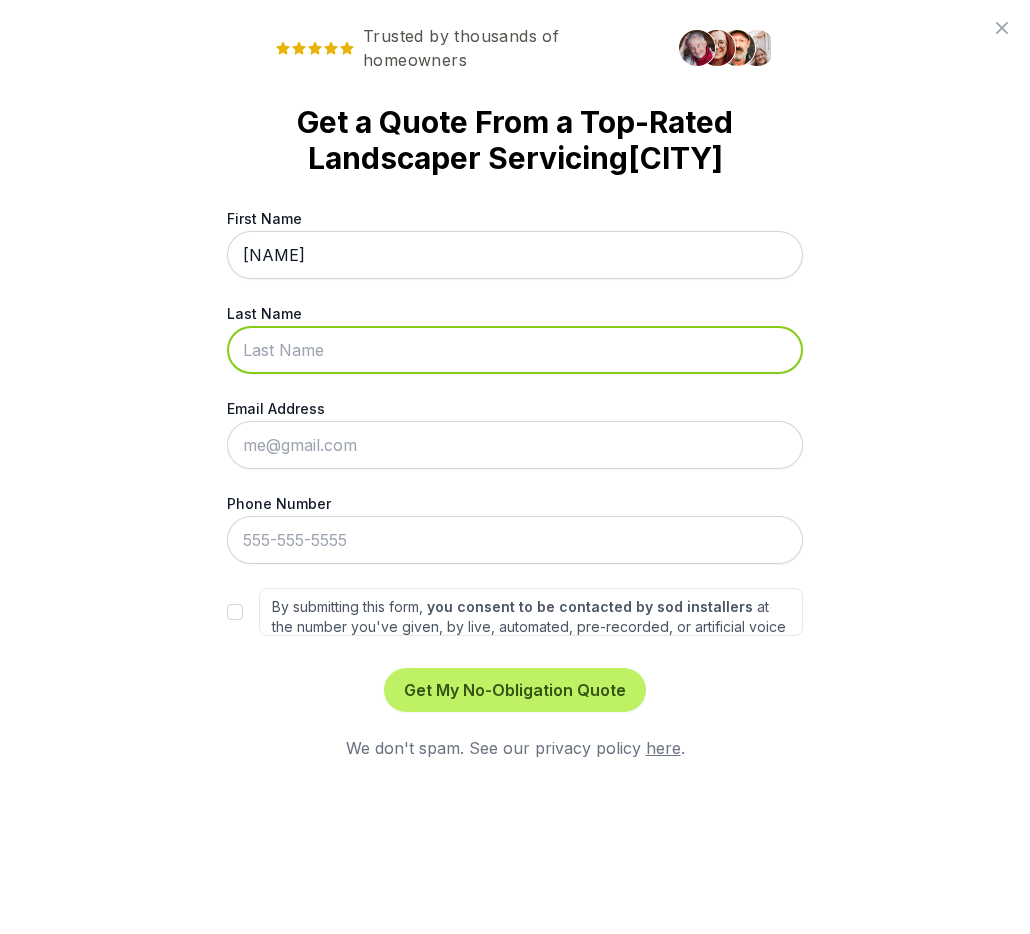 type on "[COMPANY_NAME]" 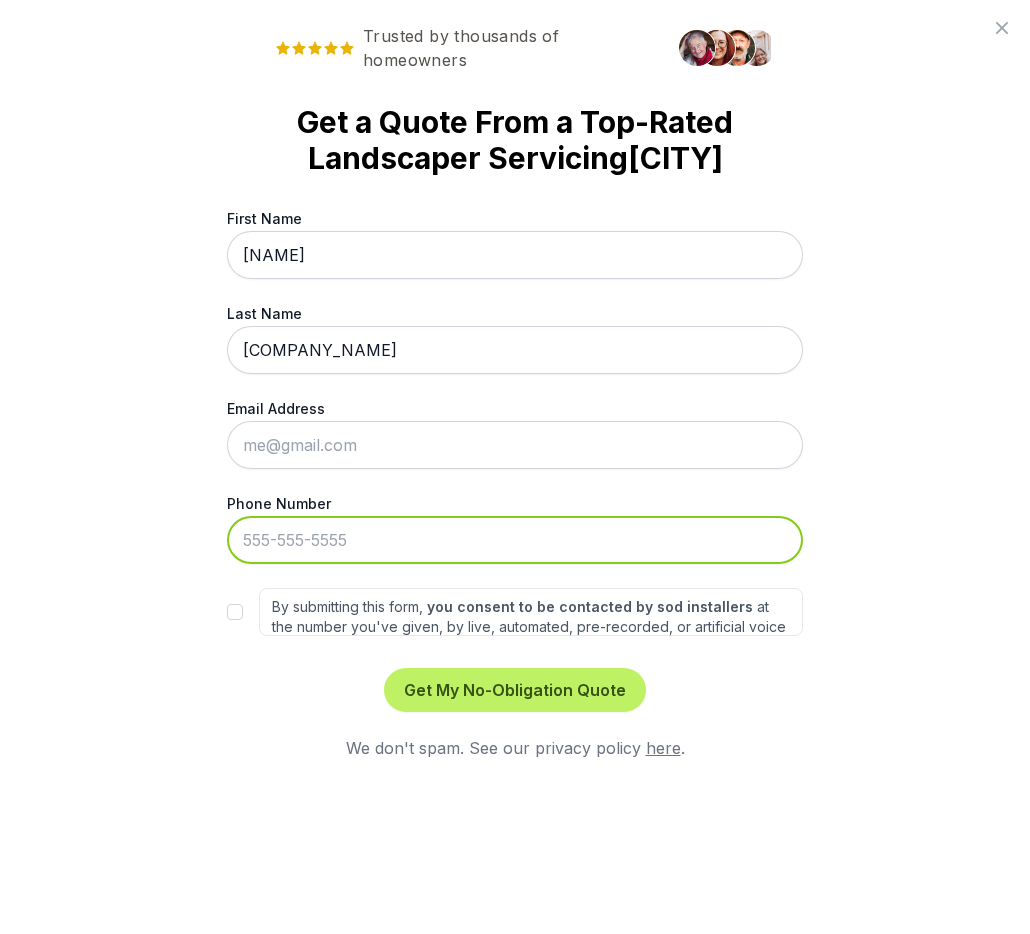 type on "[PHONE]" 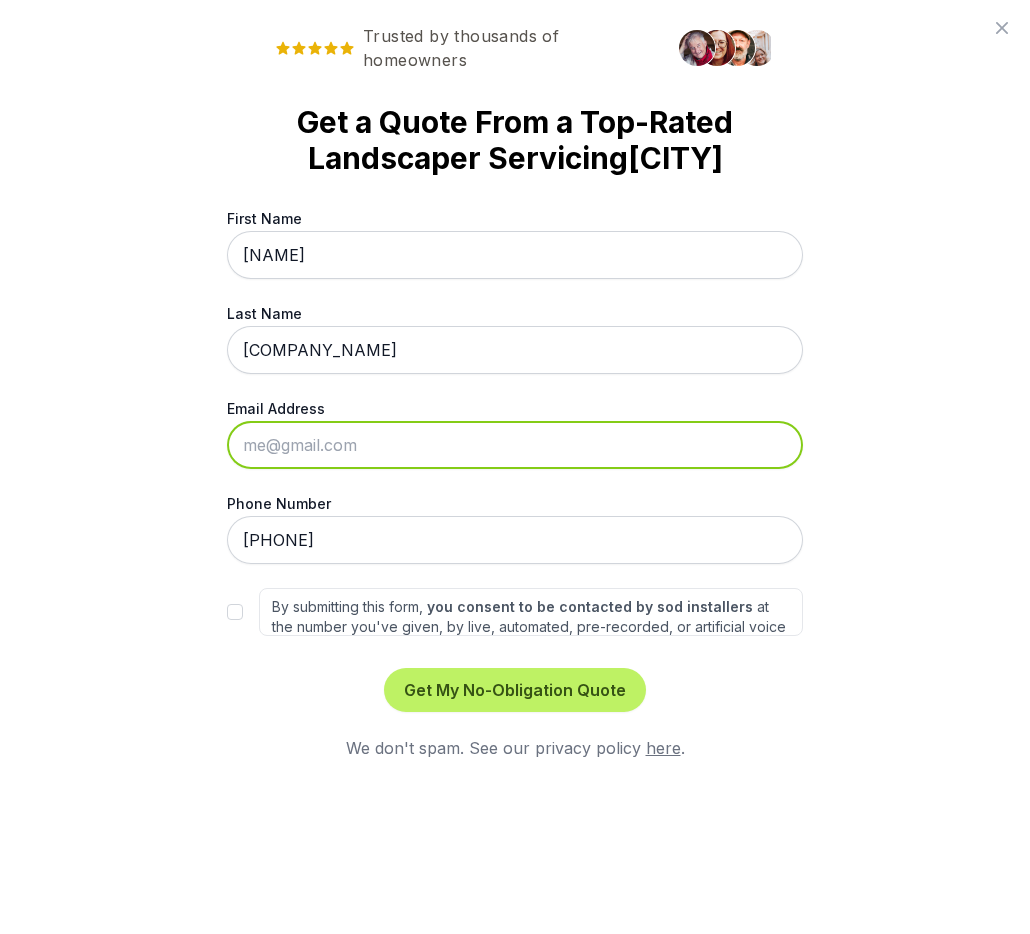 click on "Email Address" at bounding box center (515, 445) 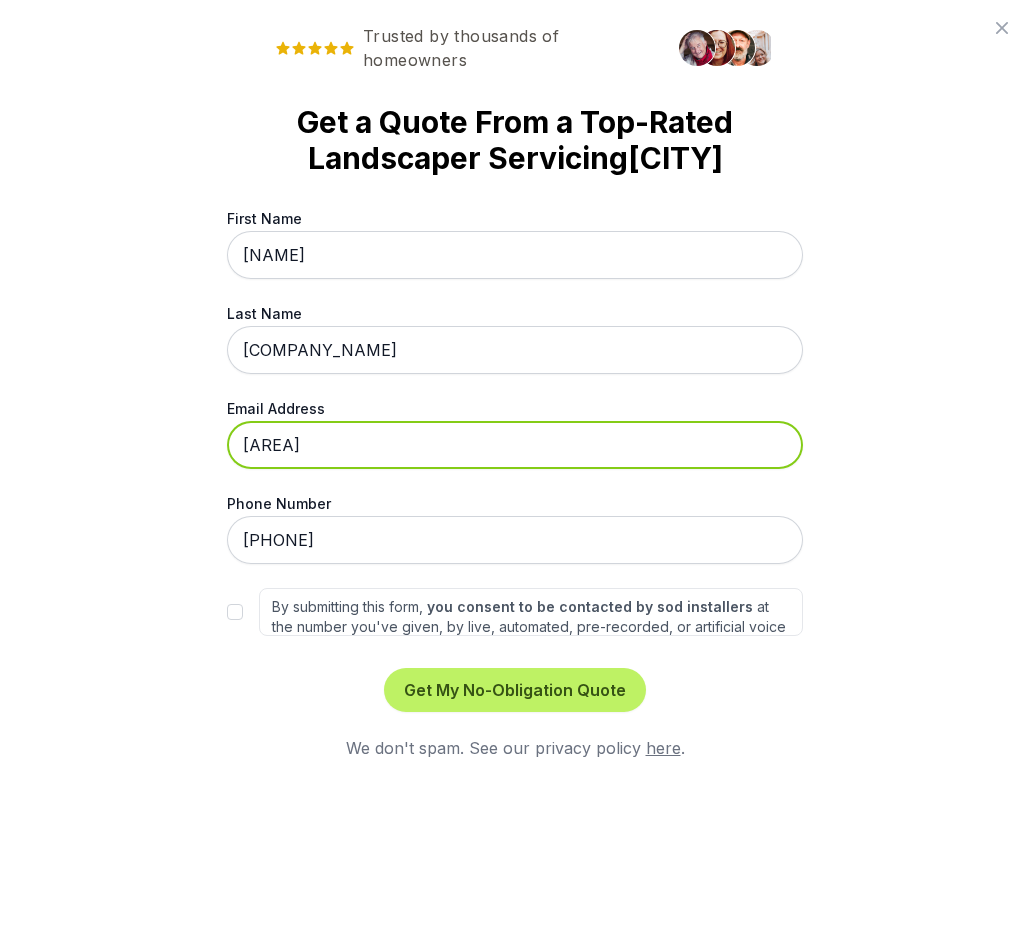 type on "mb.media.design@example.com" 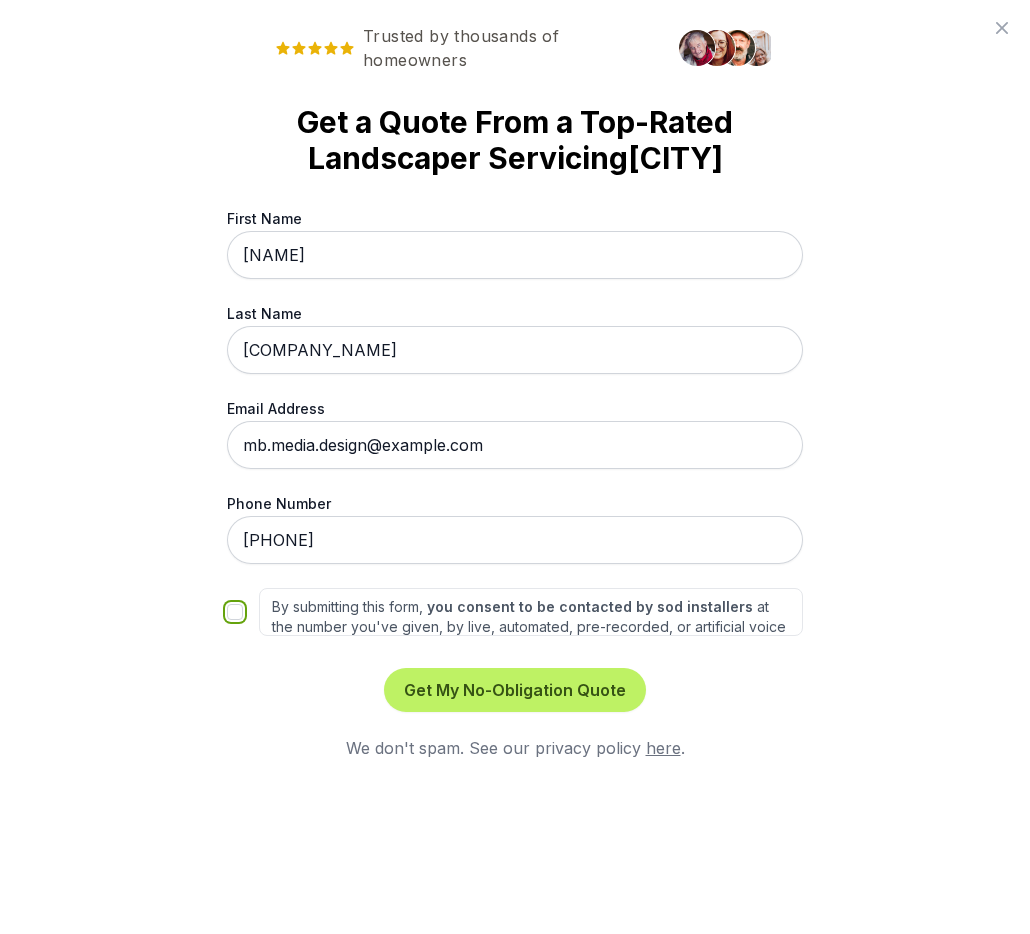 click on "By submitting this form,   you consent to be contacted by sod installers   at the number you've given, by live, automated, pre-recorded, or artificial voice calls, and/or texts. This is to ensure we can efficiently assist you in finding the right services for your needs. Our partner network is supplemented by   Networx Systems, Inc.  and its own   Trusted Partners . Other   Terms and Conditions   apply." at bounding box center (235, 612) 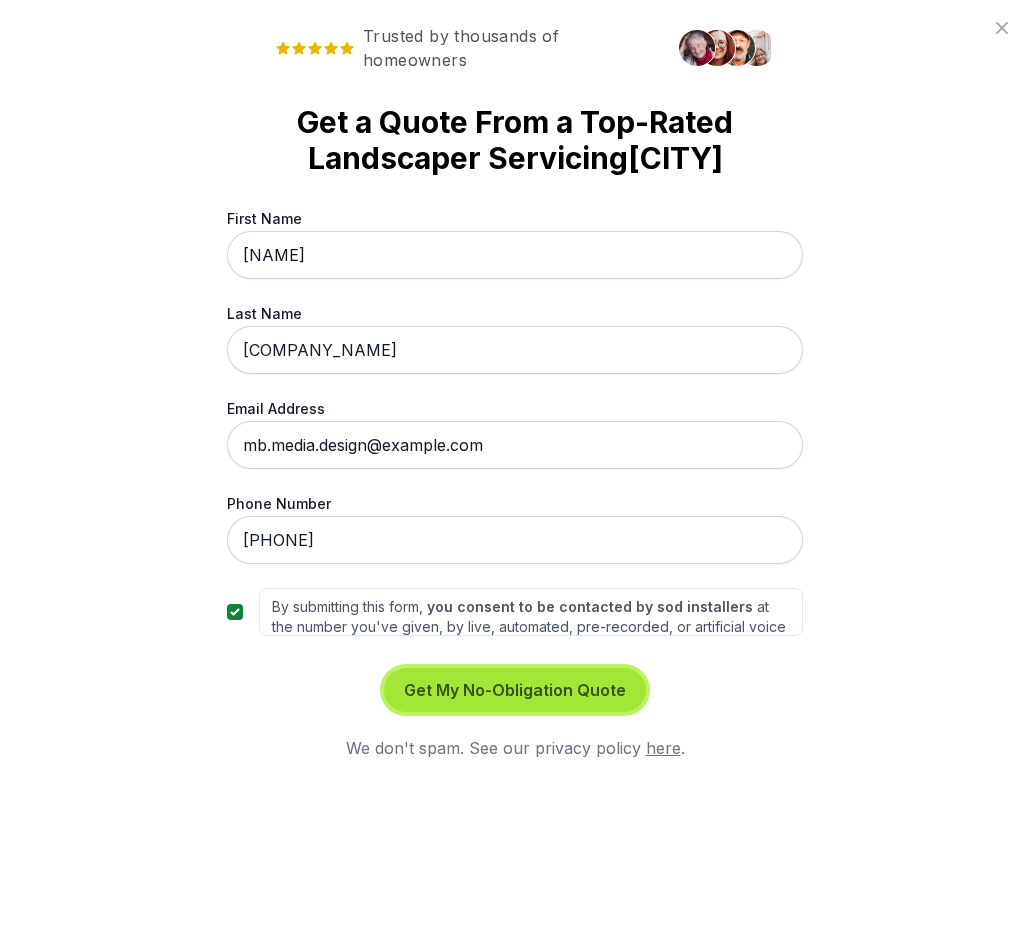 click on "Get My No-Obligation Quote" at bounding box center [515, 690] 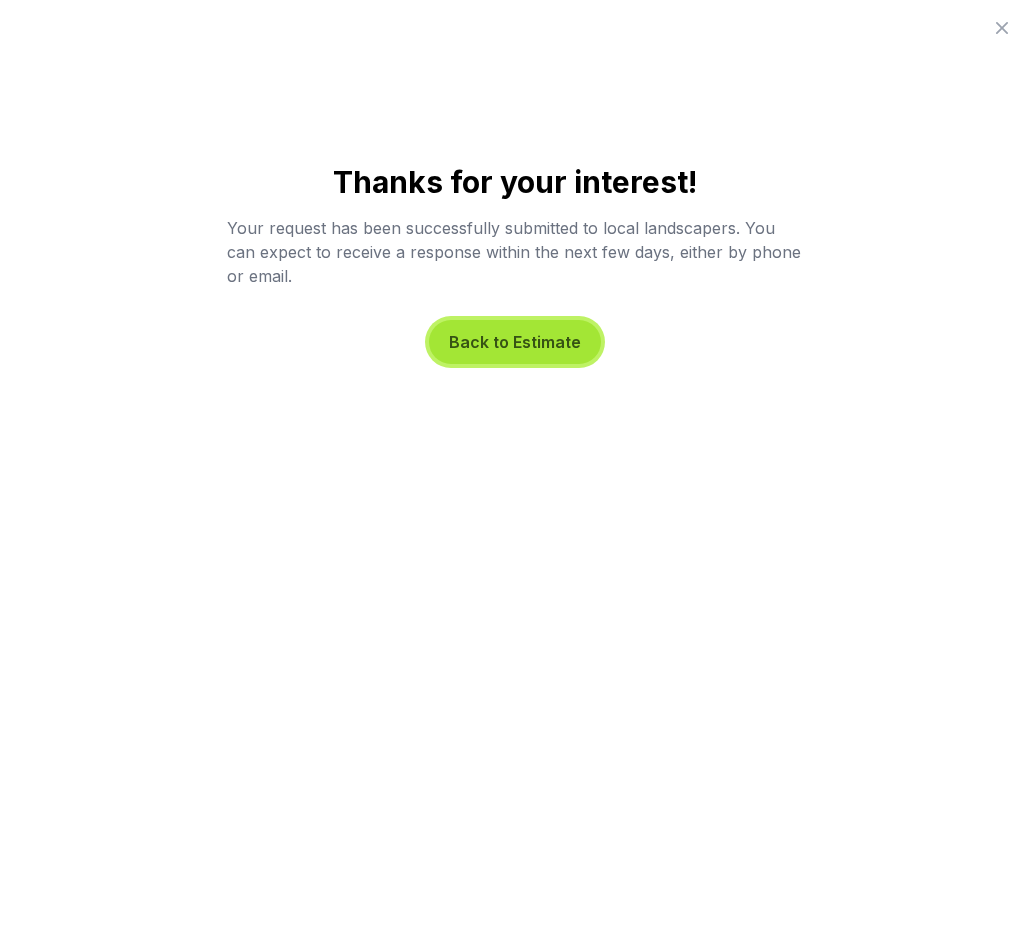 click on "Back to Estimate" at bounding box center [515, 342] 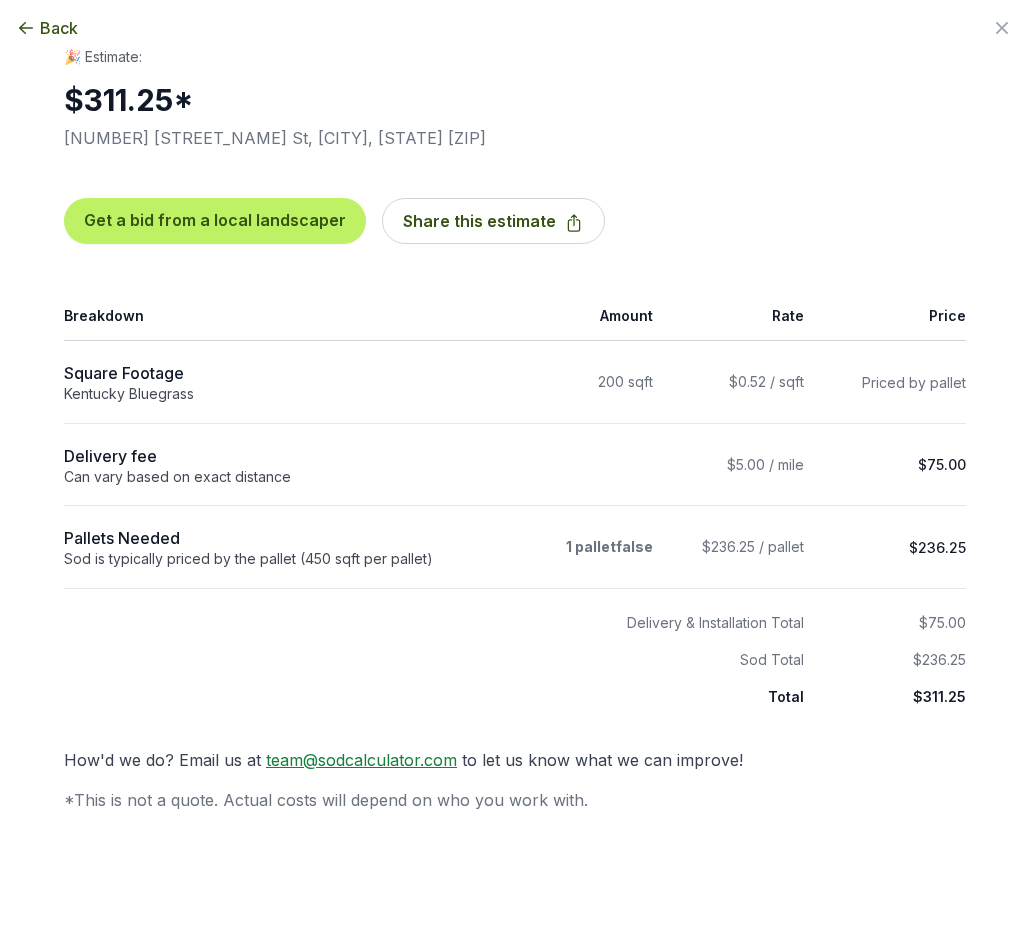 scroll, scrollTop: 0, scrollLeft: 0, axis: both 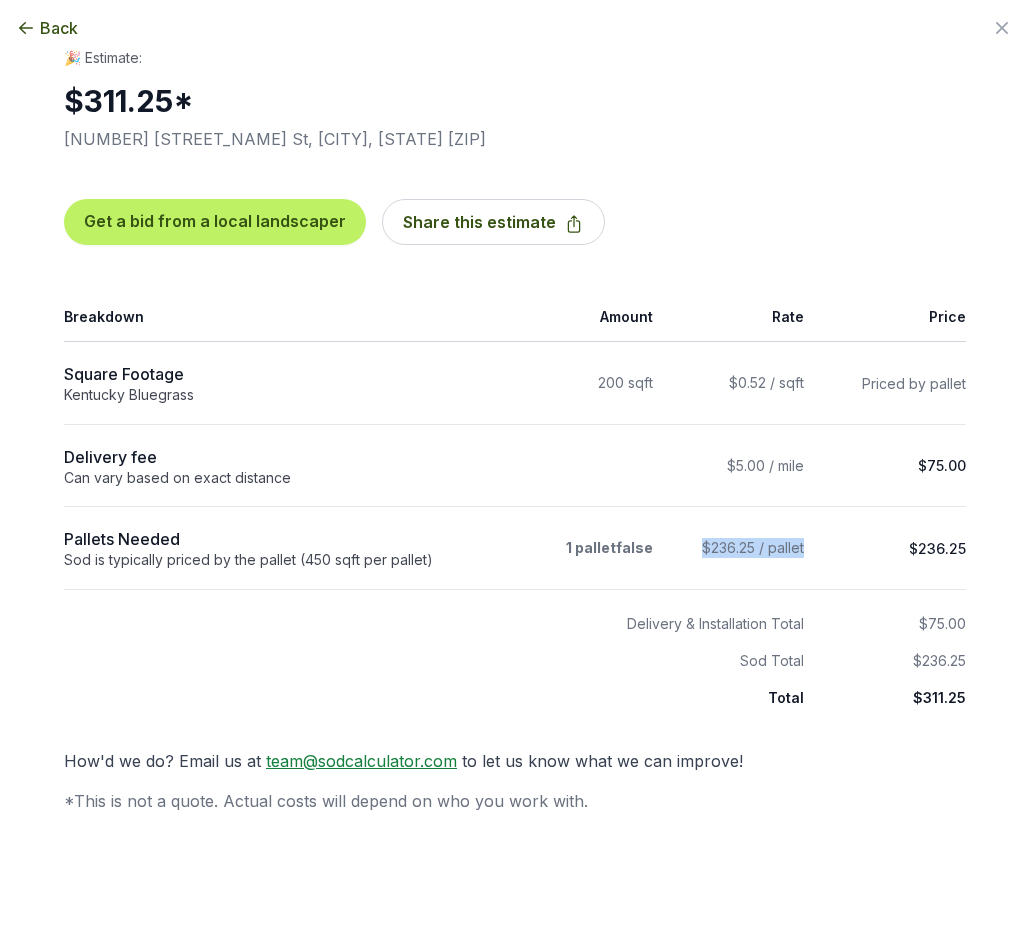 drag, startPoint x: 793, startPoint y: 551, endPoint x: 681, endPoint y: 552, distance: 112.00446 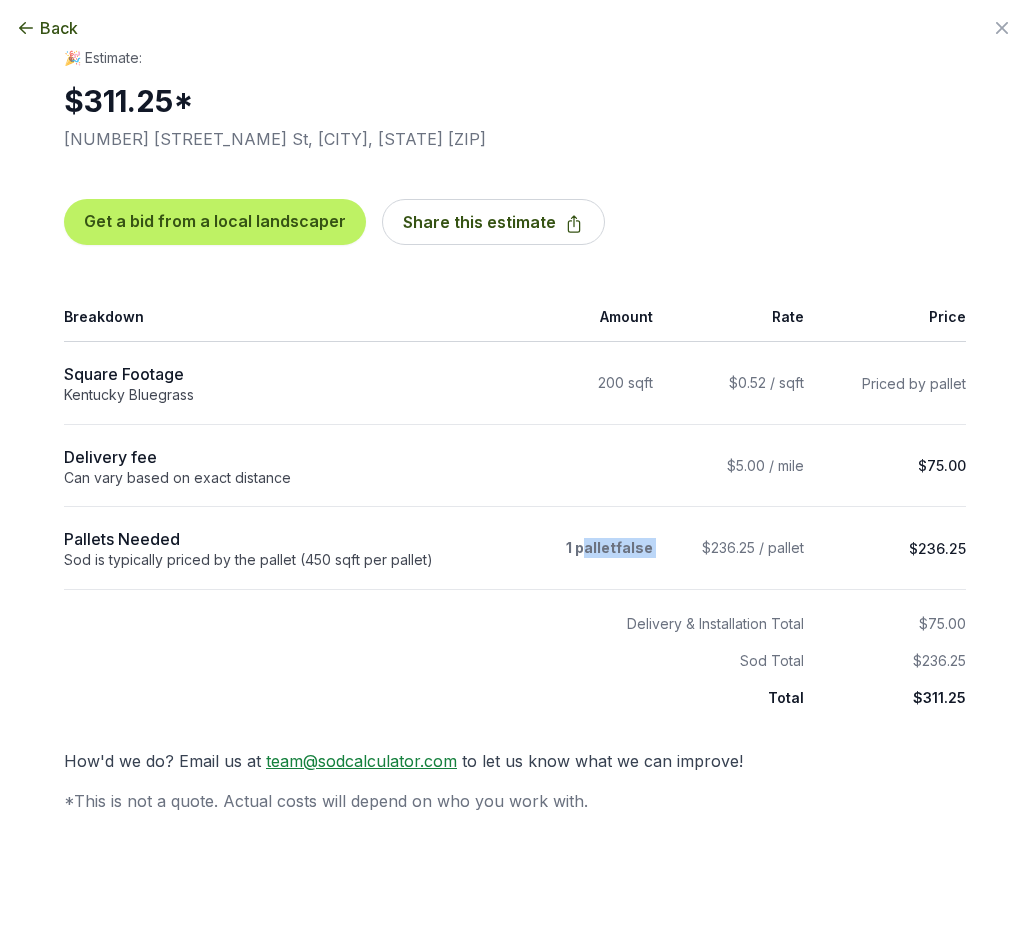 drag, startPoint x: 671, startPoint y: 546, endPoint x: 579, endPoint y: 550, distance: 92.086914 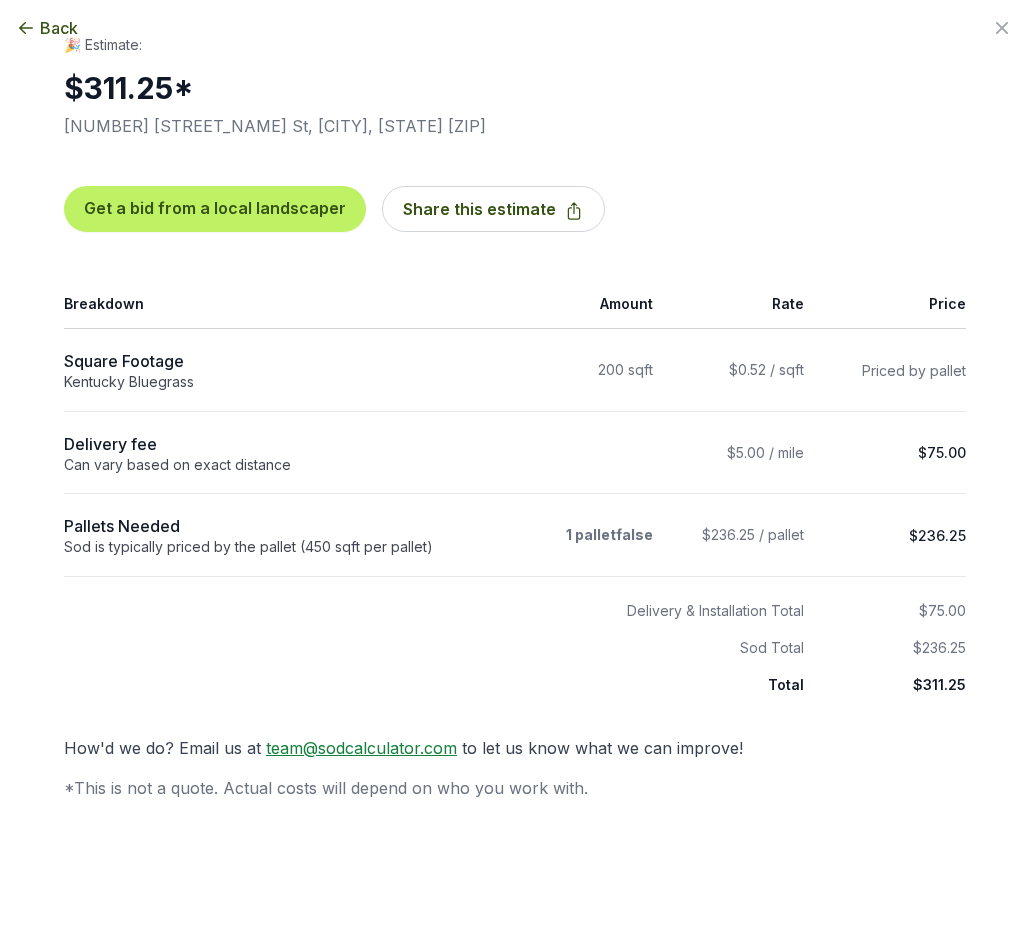 scroll, scrollTop: 0, scrollLeft: 0, axis: both 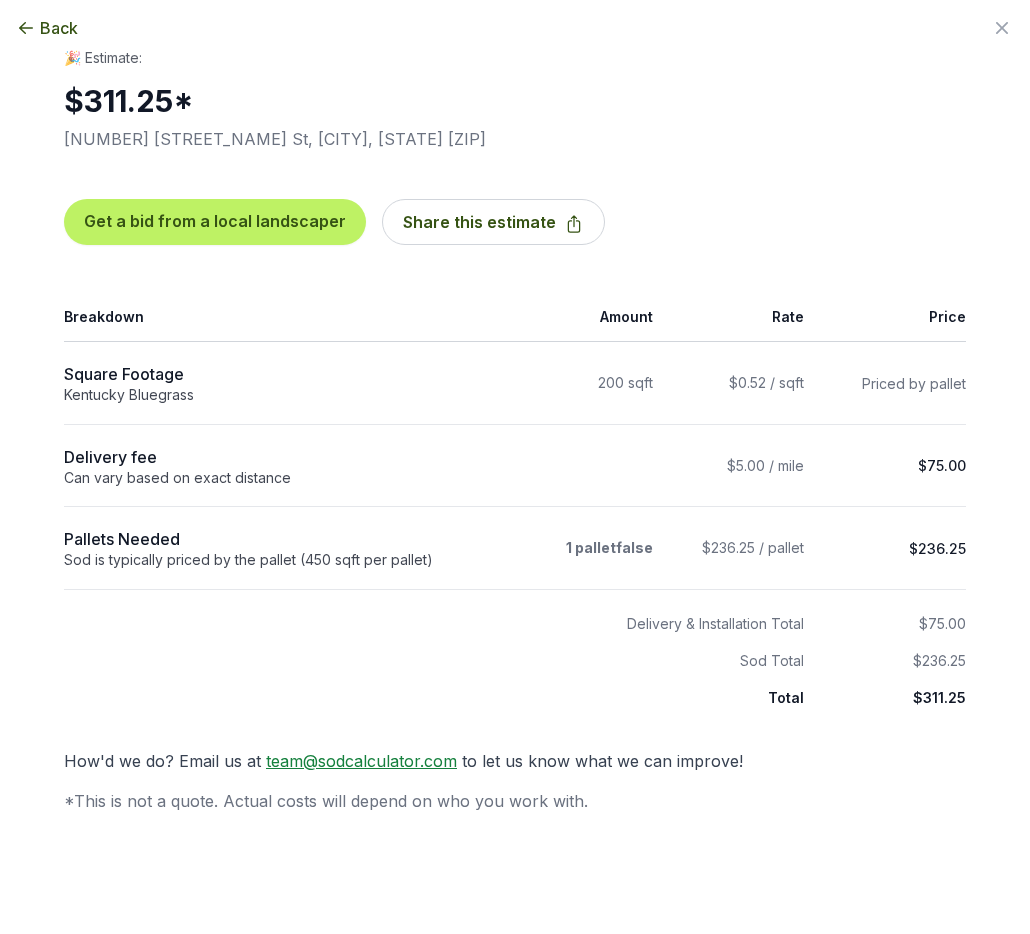 click on "Back" at bounding box center (47, 28) 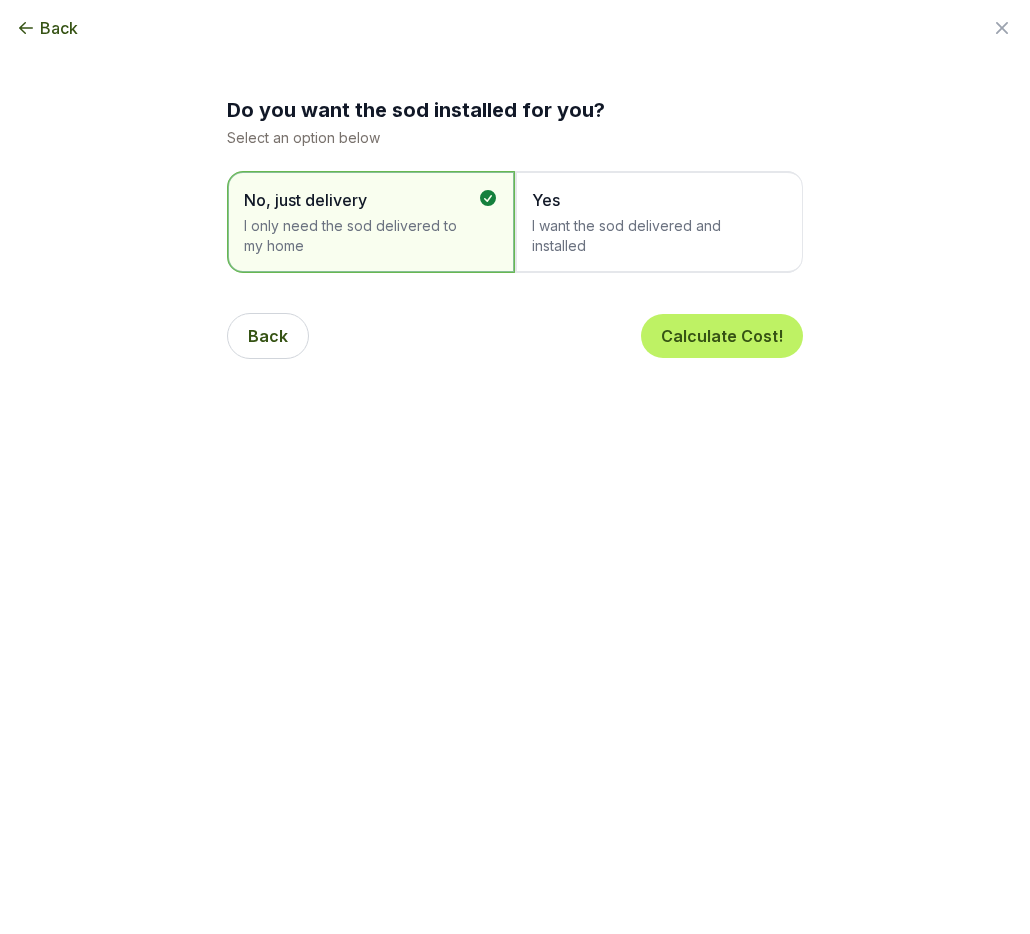 click on "I want the sod delivered and installed" at bounding box center (649, 236) 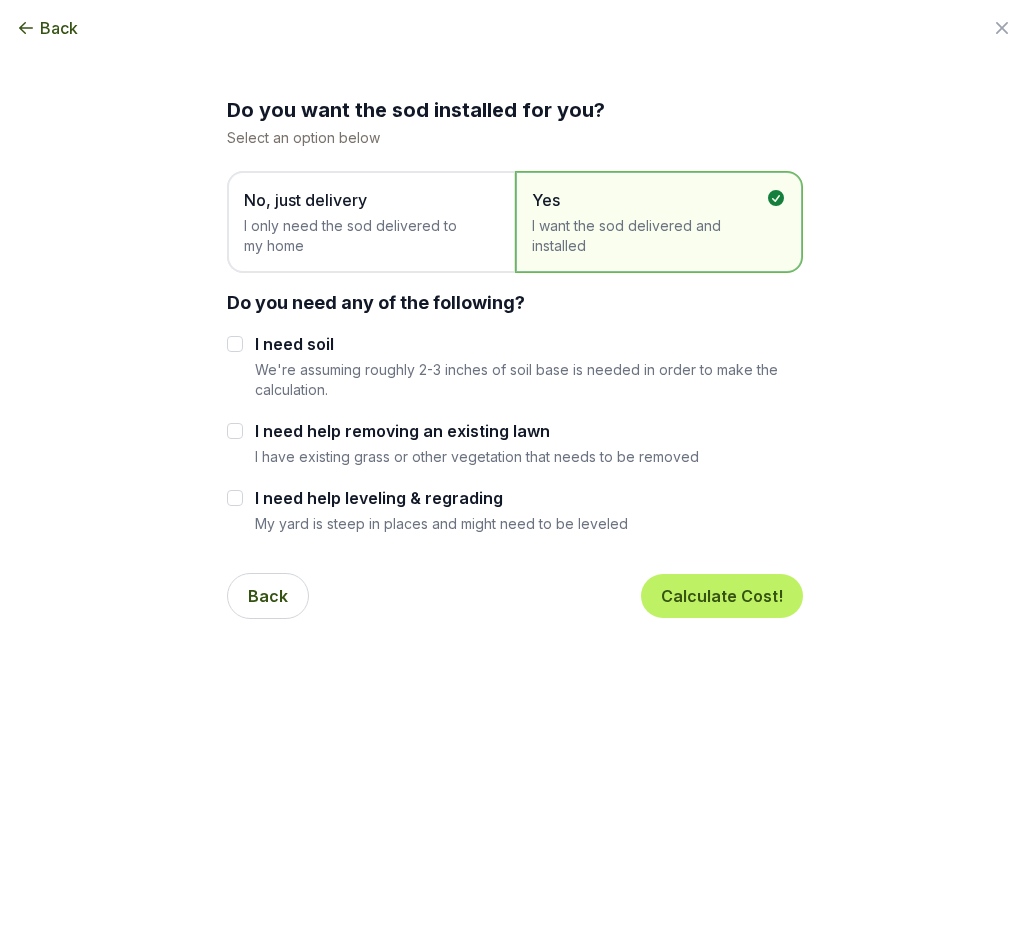 click on "Back Calculate Cost!" at bounding box center (515, 596) 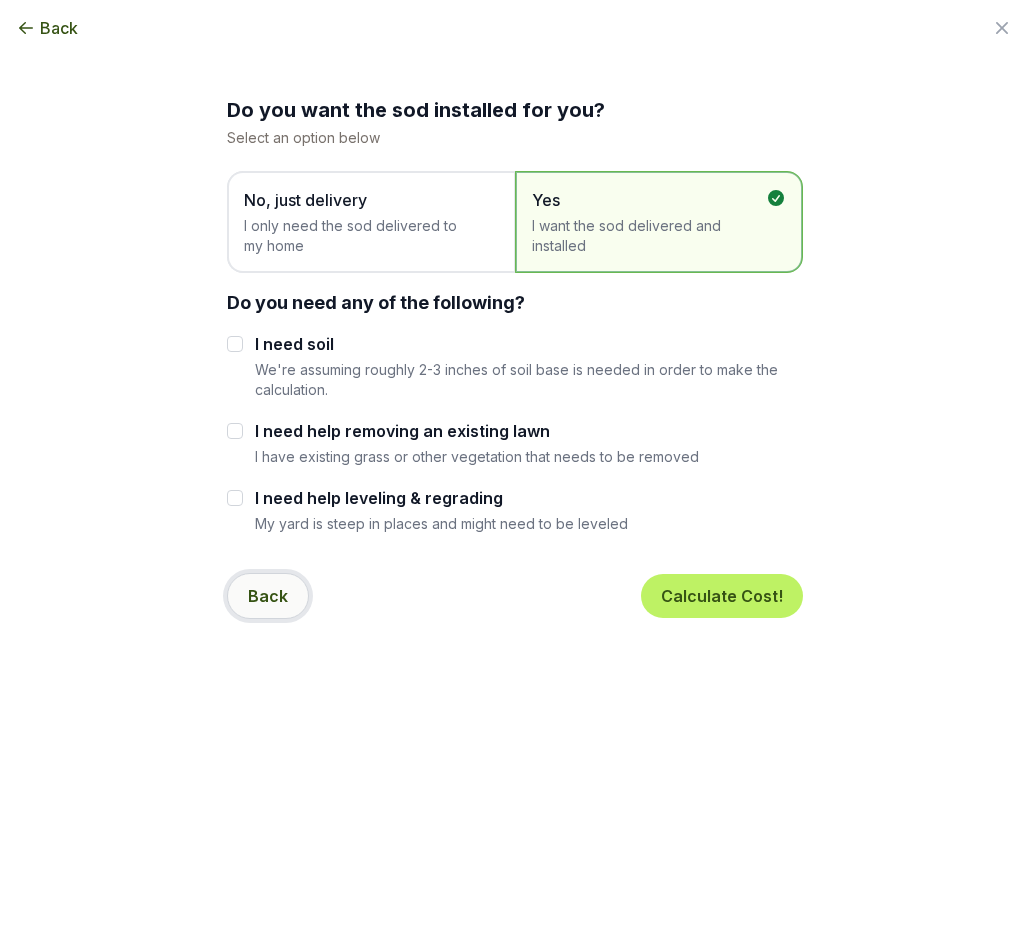 click on "Back" at bounding box center [268, 596] 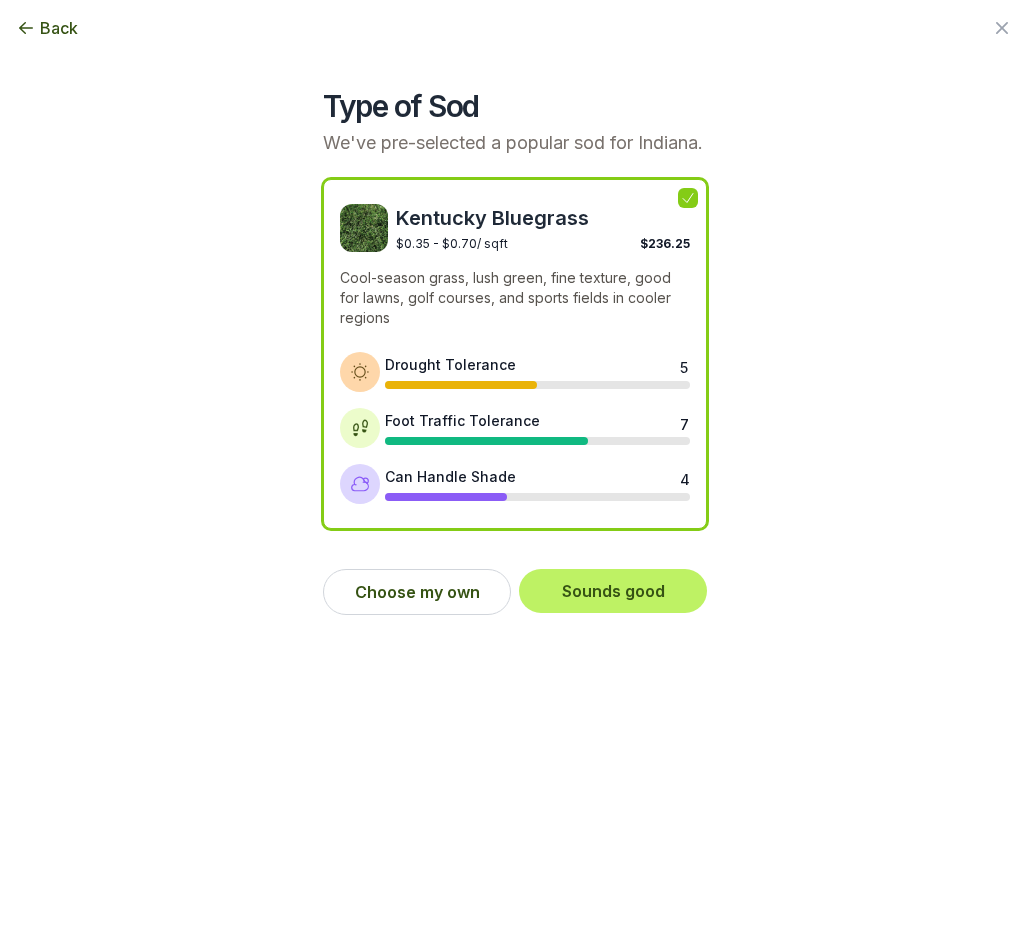 click on "Back" at bounding box center (59, 28) 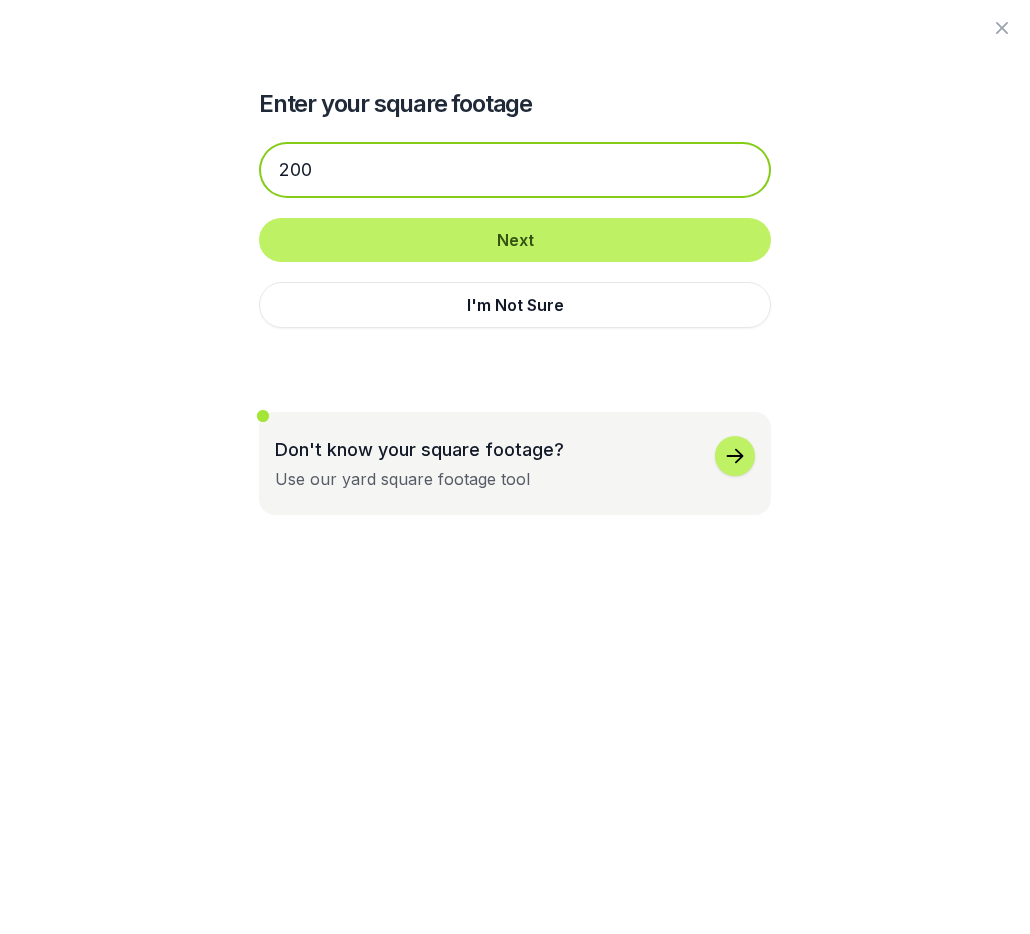 drag, startPoint x: 352, startPoint y: 169, endPoint x: 239, endPoint y: 143, distance: 115.952576 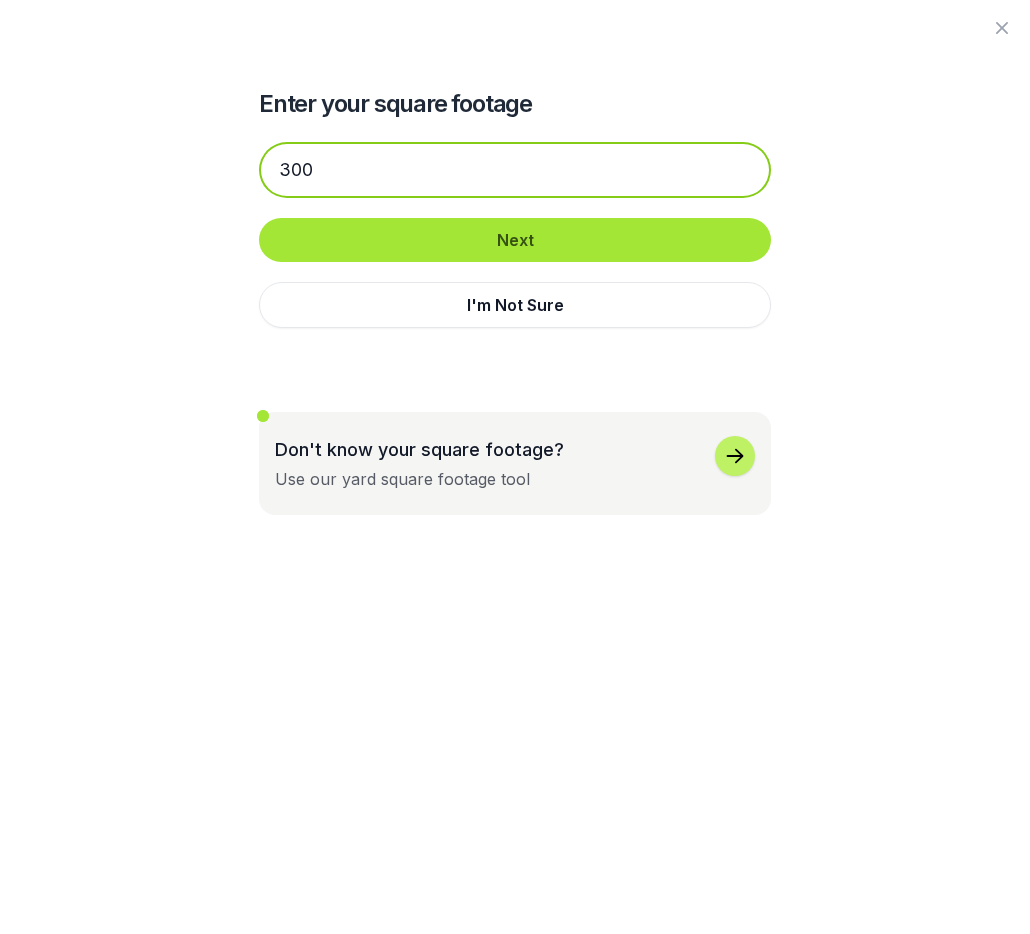 type on "300" 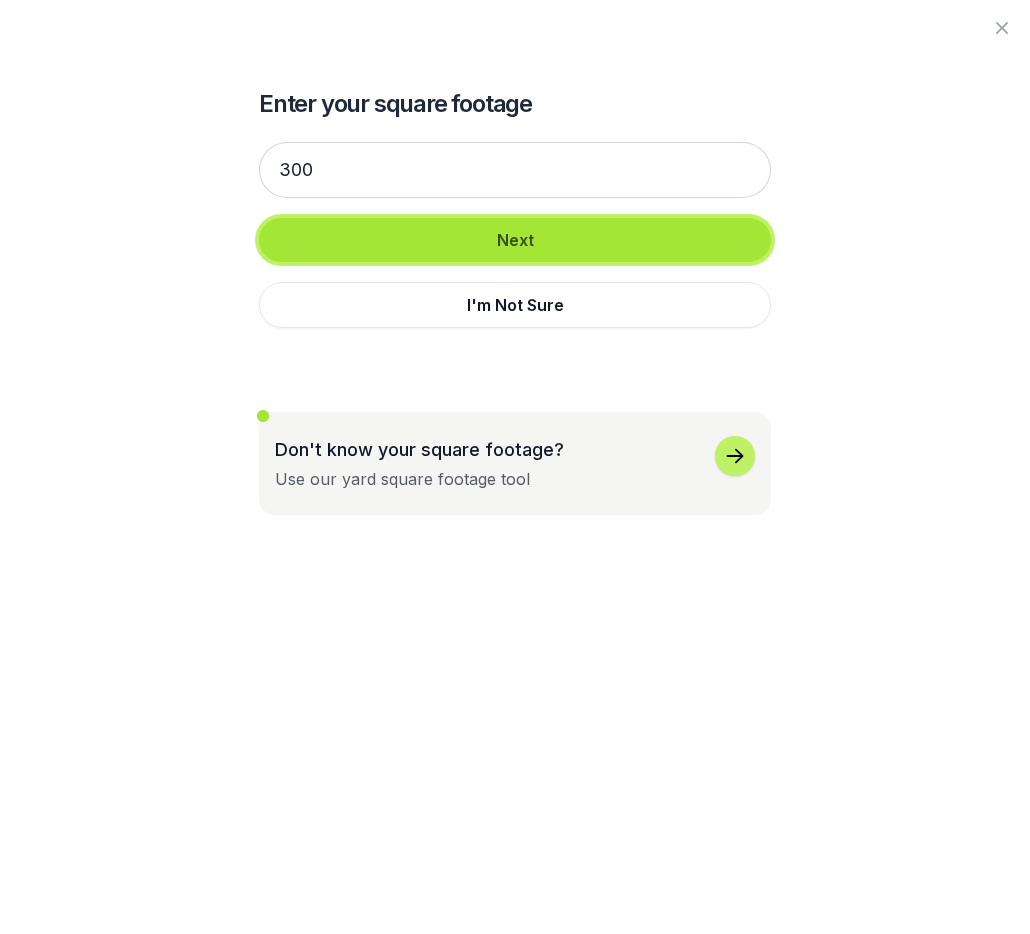 click on "Next" at bounding box center [515, 240] 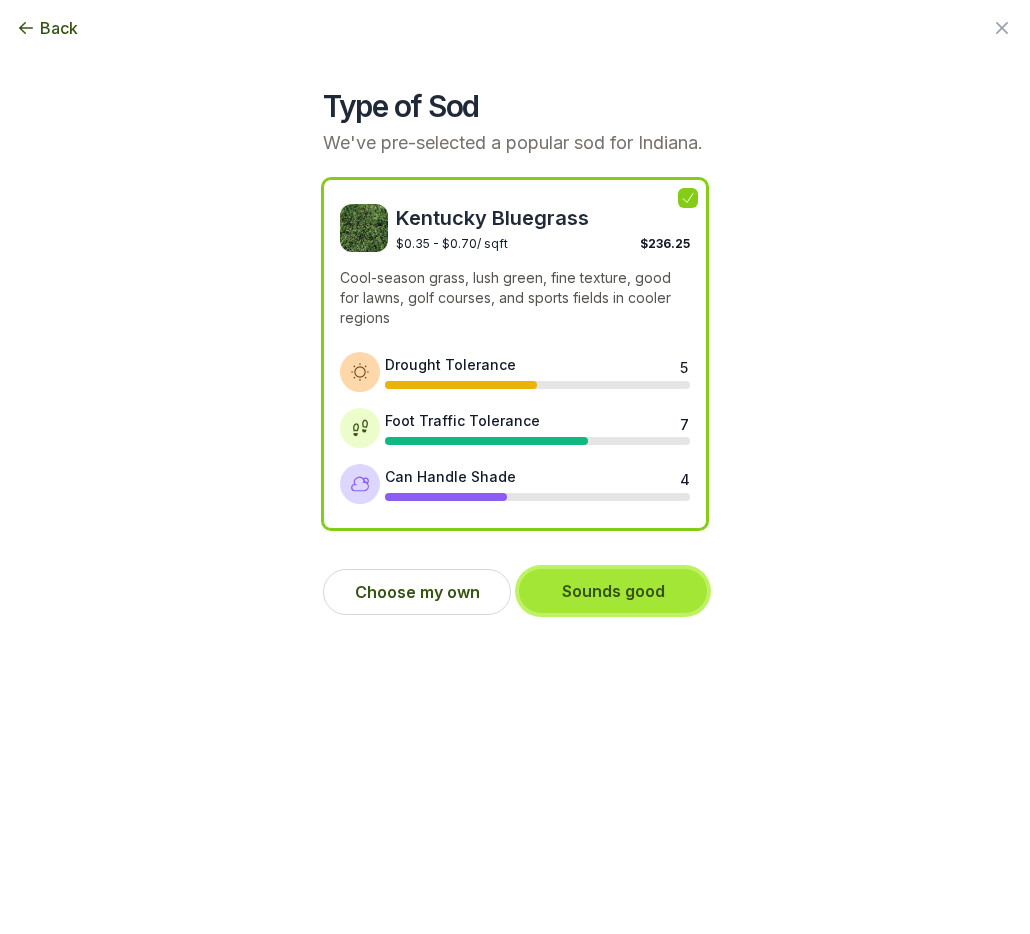 click on "Sounds good" at bounding box center (613, 591) 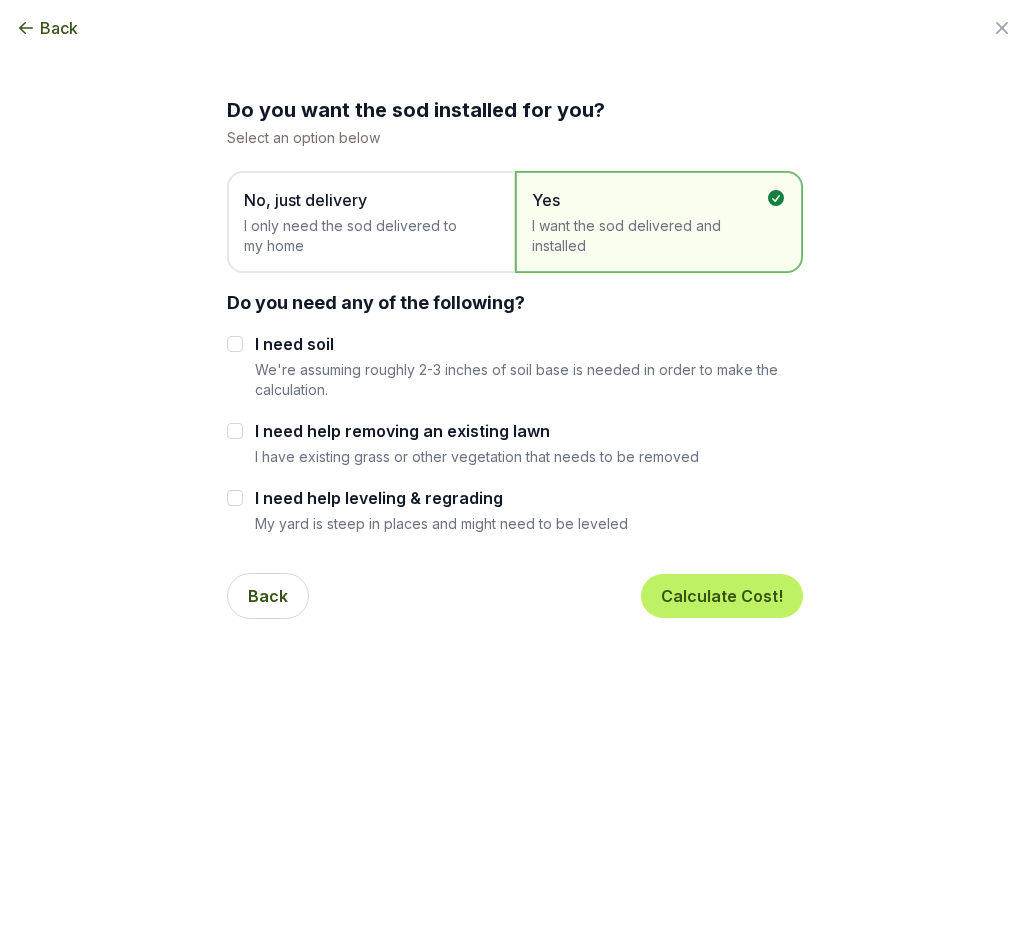 click on "I need soil" at bounding box center [529, 344] 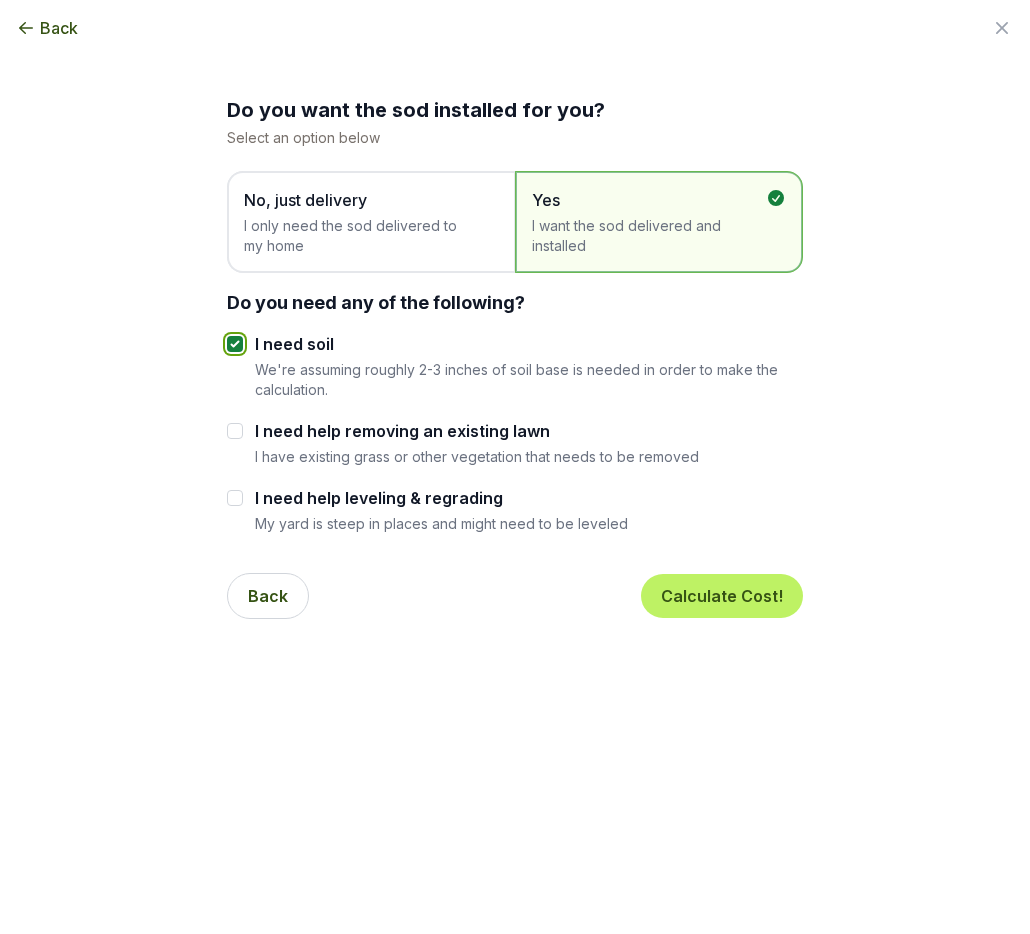 checkbox on "true" 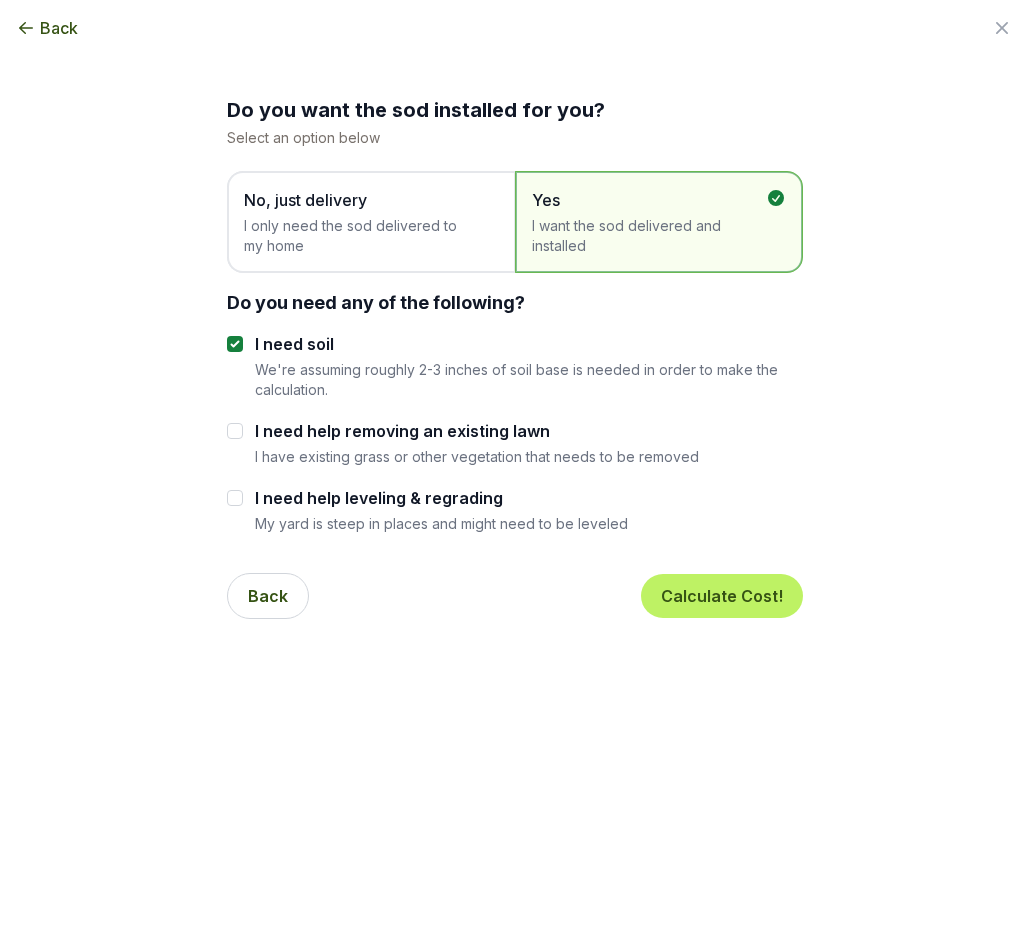 click on "I need help removing an existing lawn" at bounding box center (477, 431) 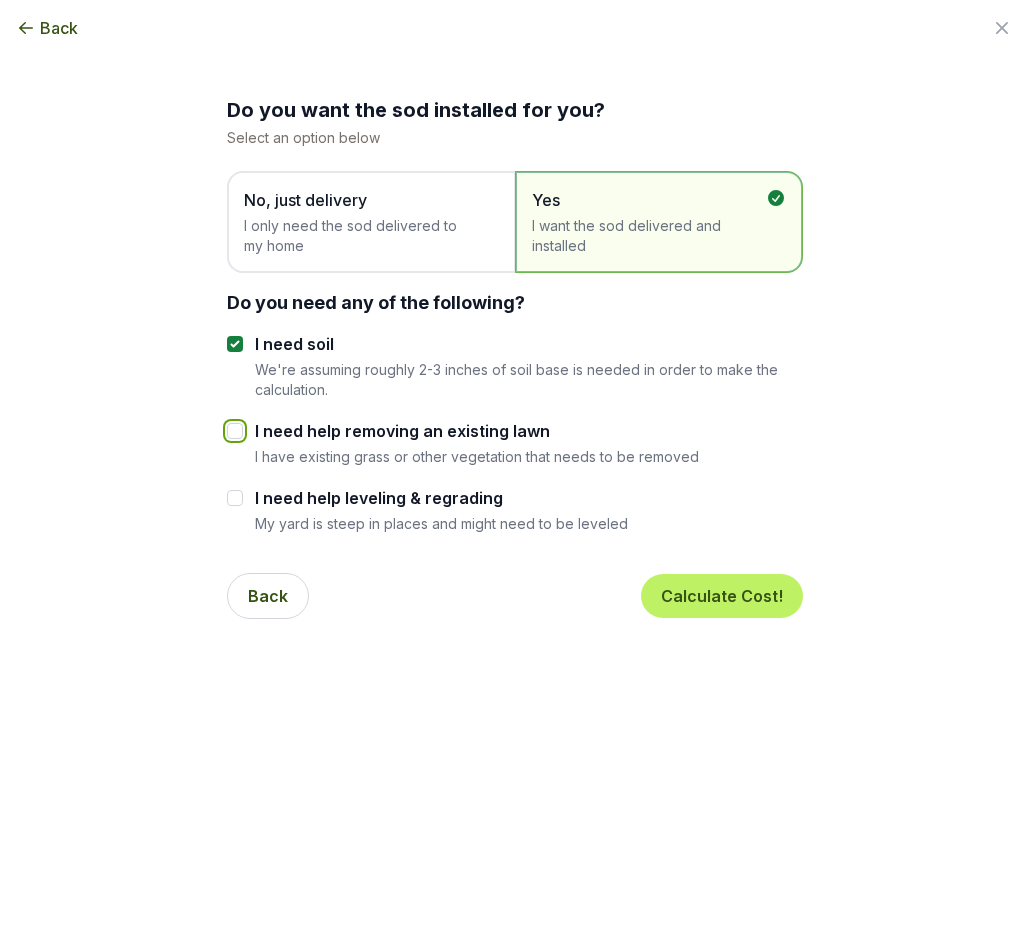 click on "I need help removing an existing lawn" at bounding box center (235, 431) 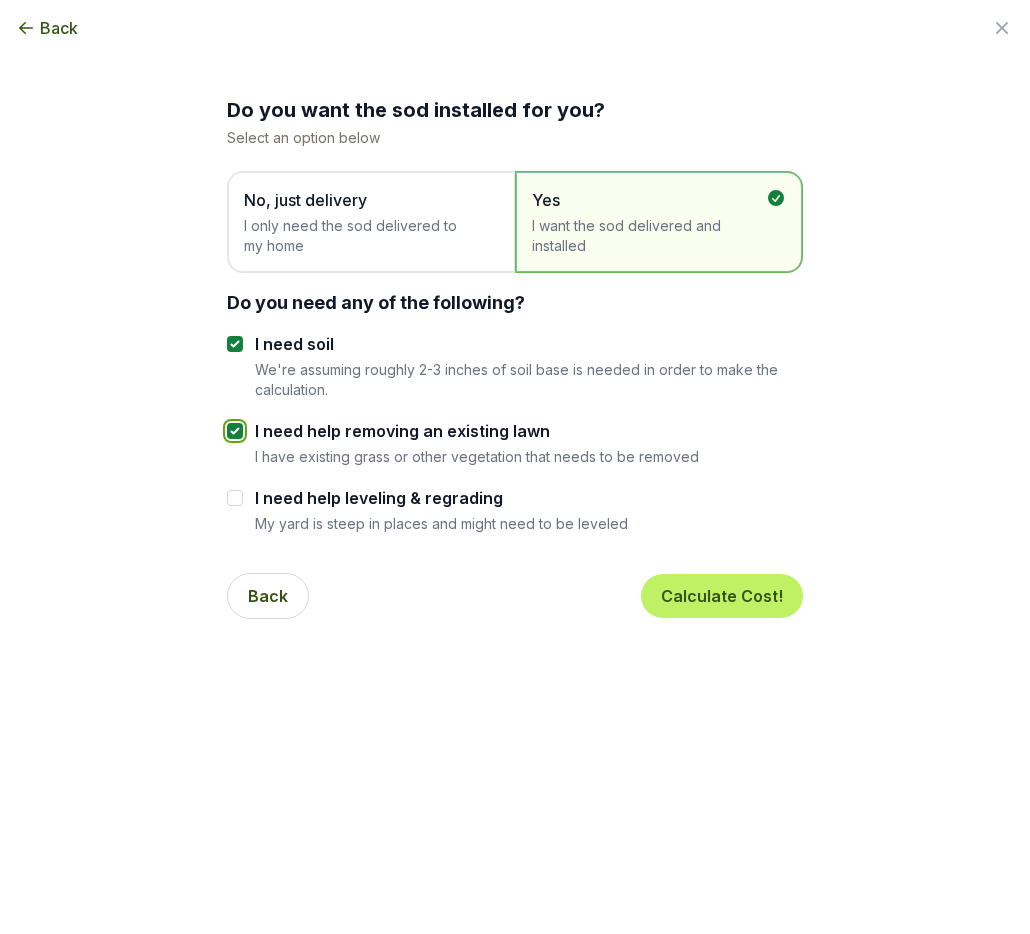 checkbox on "true" 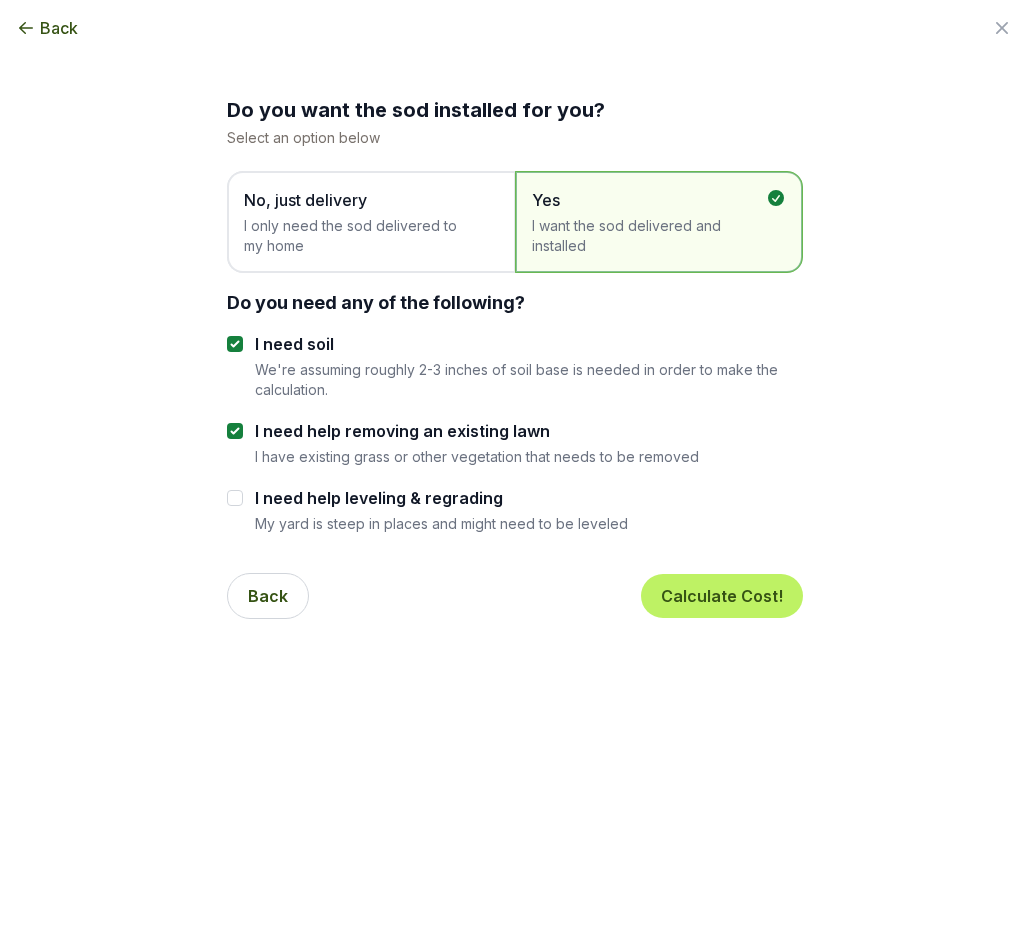 click on "I need help leveling & regrading" at bounding box center (441, 498) 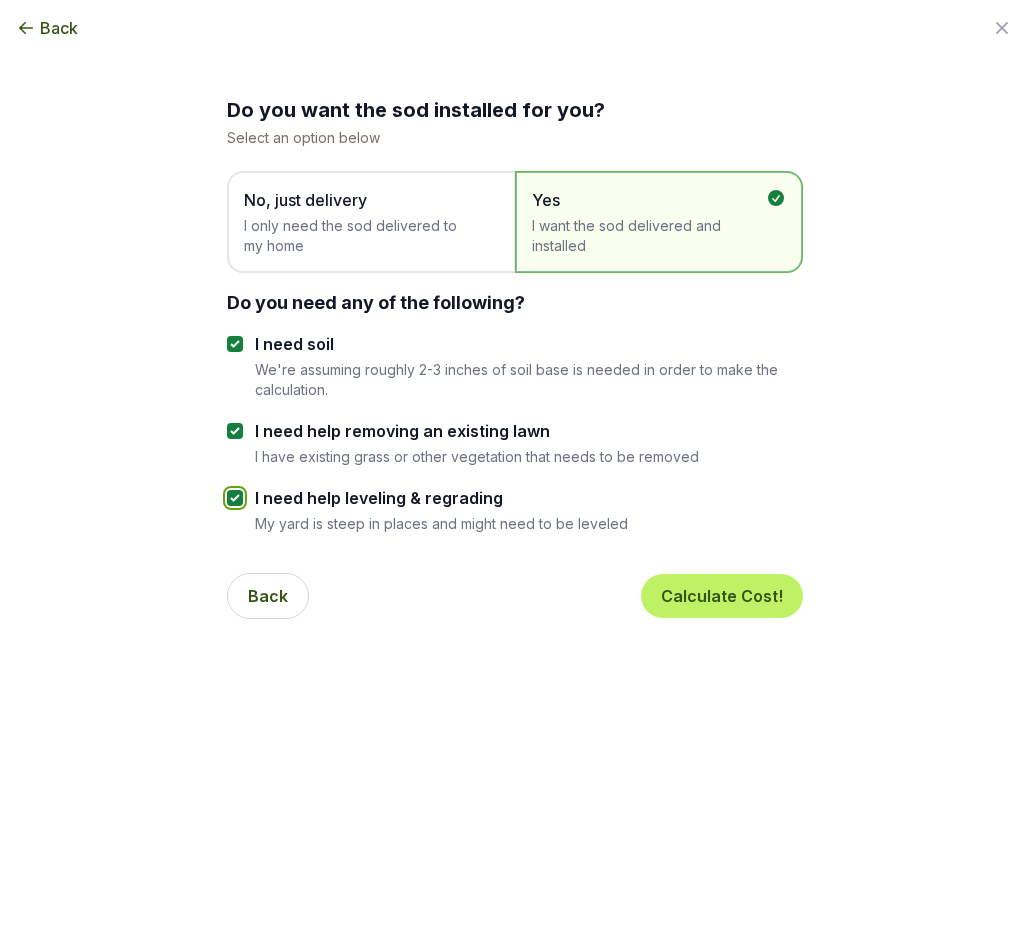 checkbox on "true" 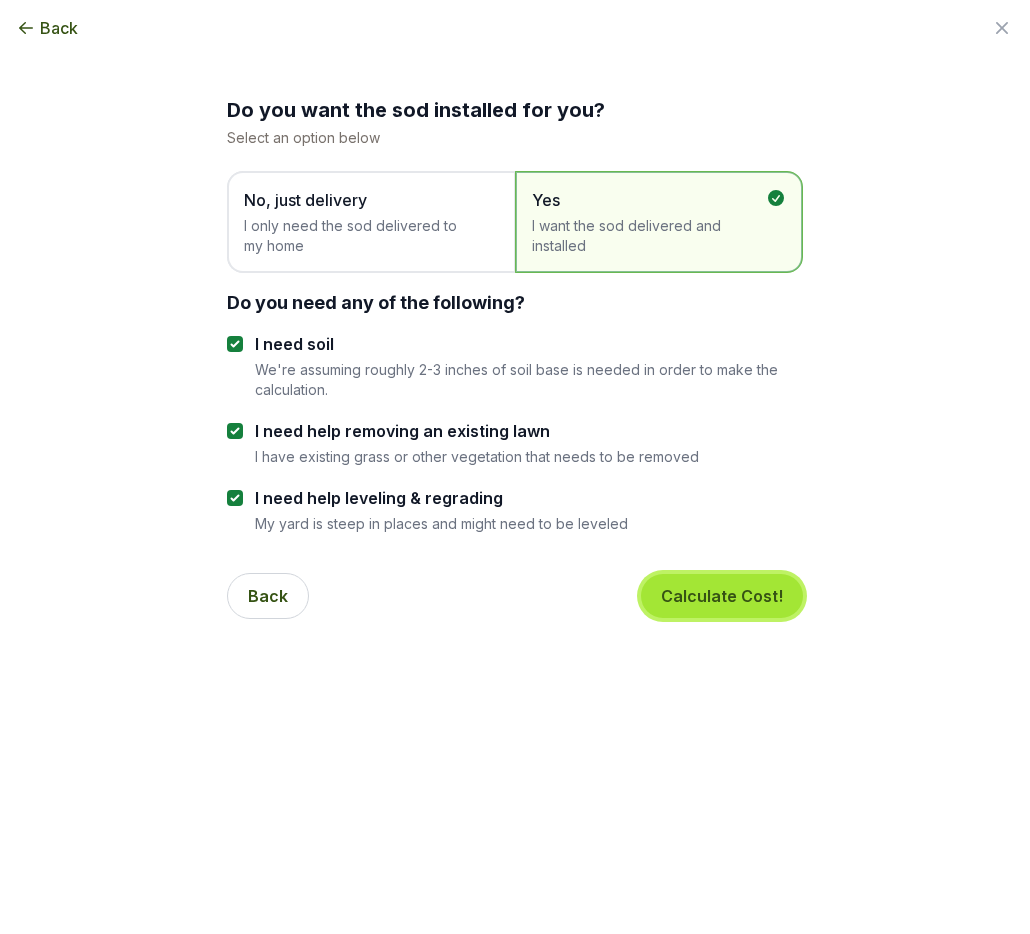 click on "Calculate Cost!" at bounding box center [722, 596] 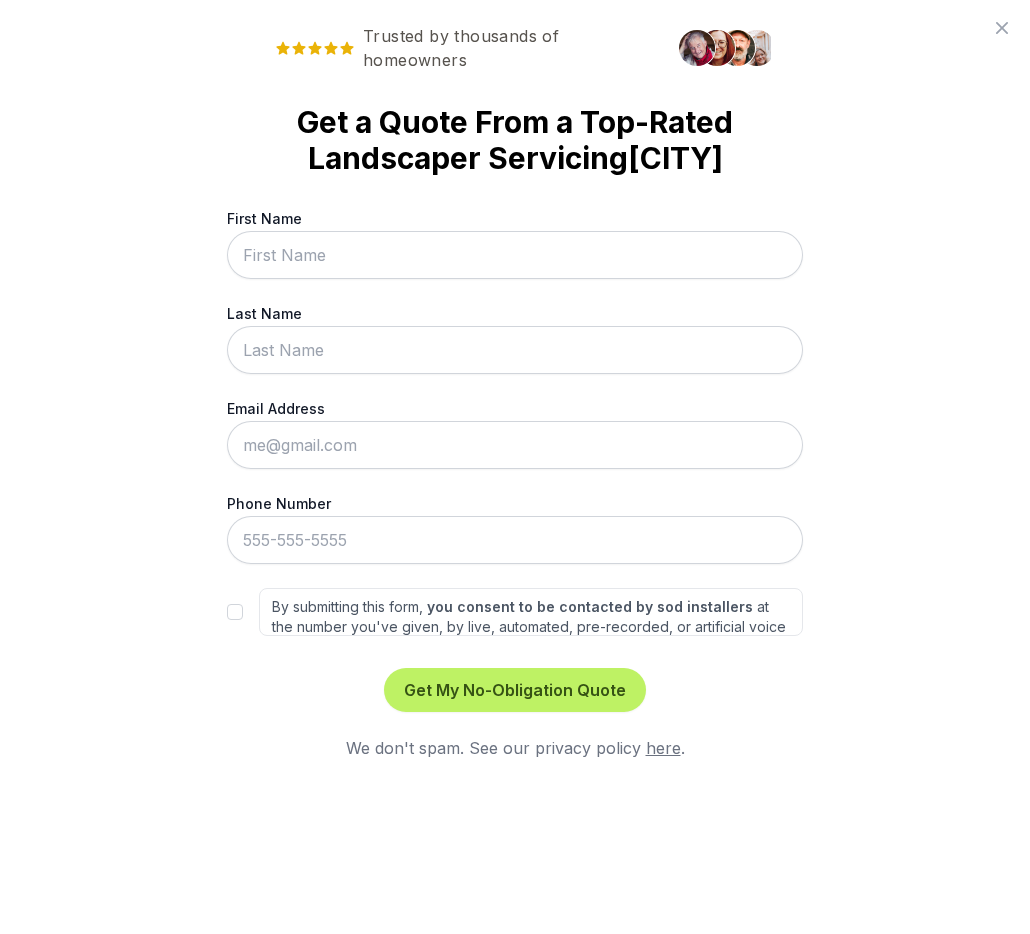 click on "First Name" at bounding box center [515, 255] 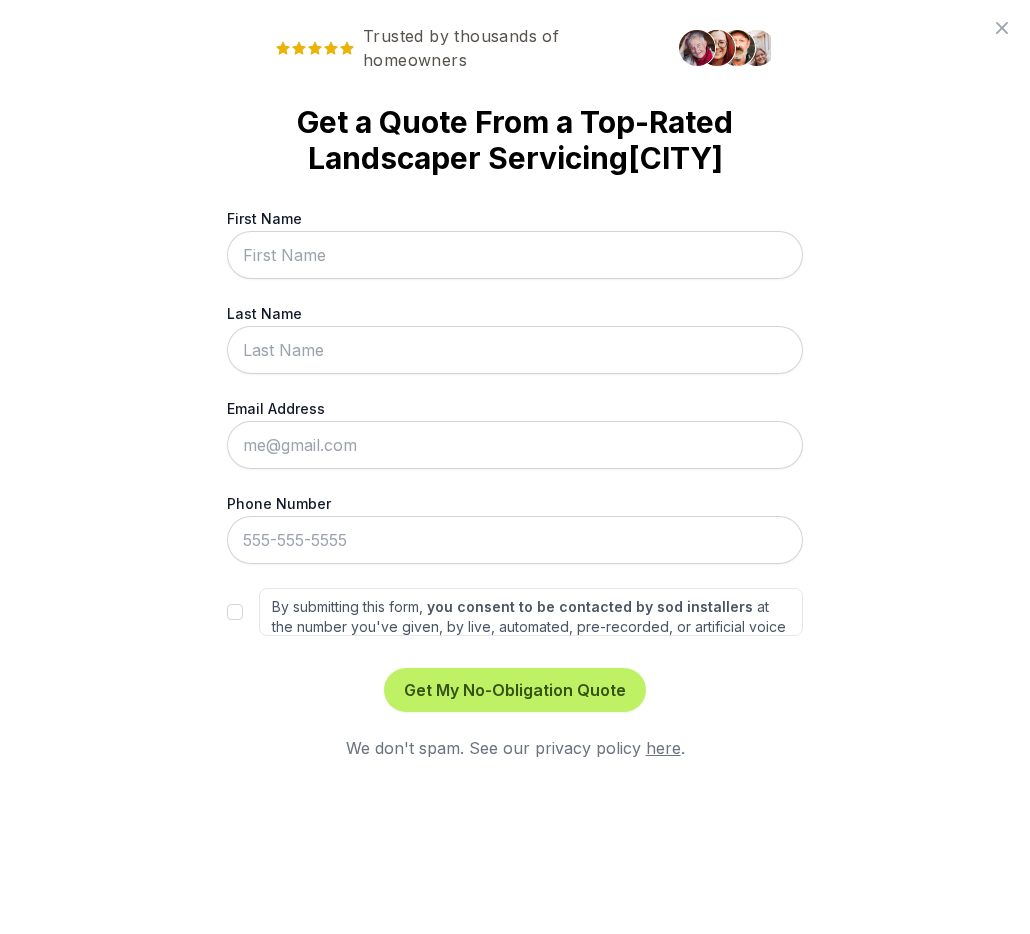 type on "[NAME]" 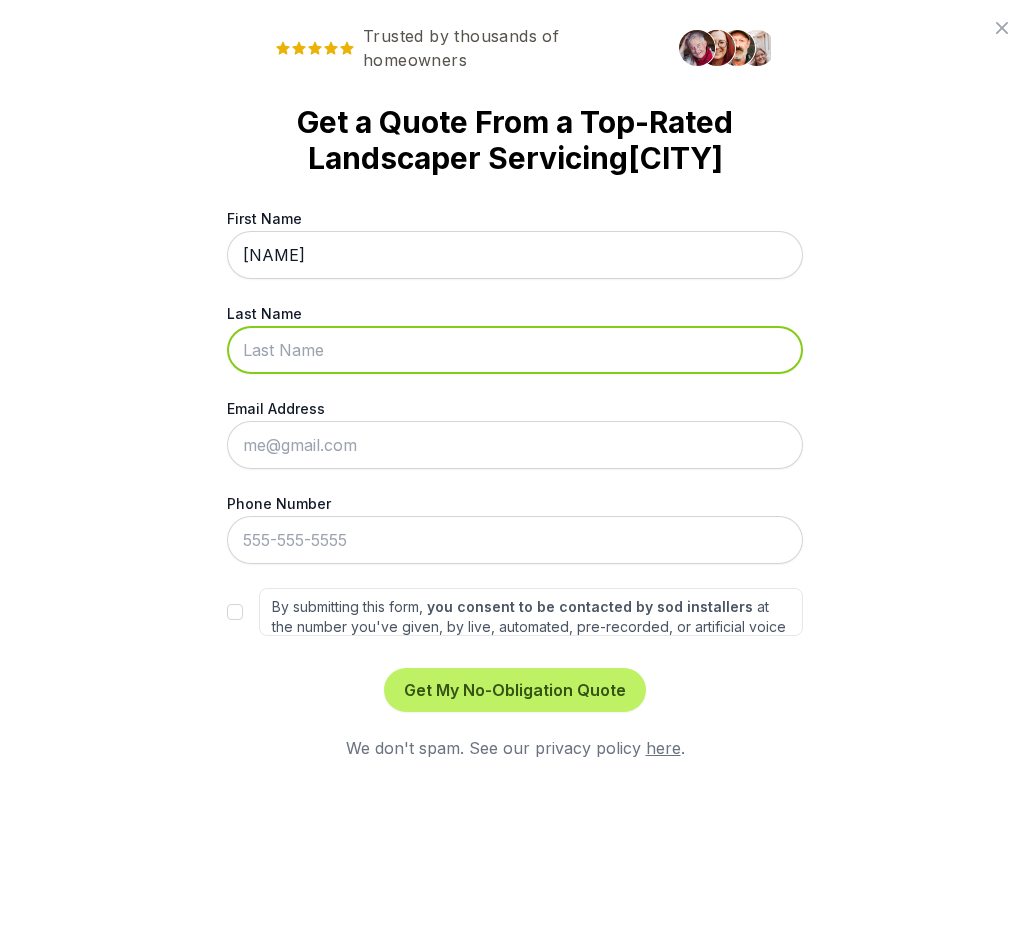 type on "[COMPANY_NAME]" 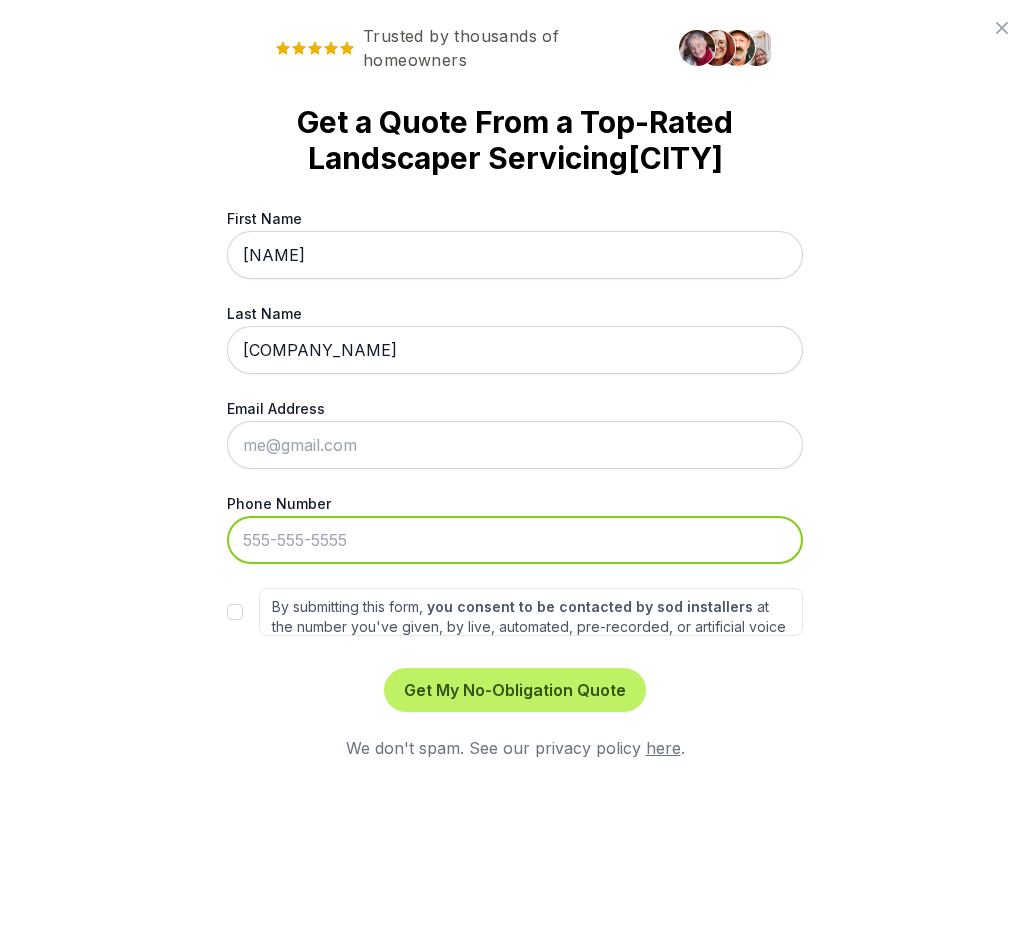 type on "[PHONE]" 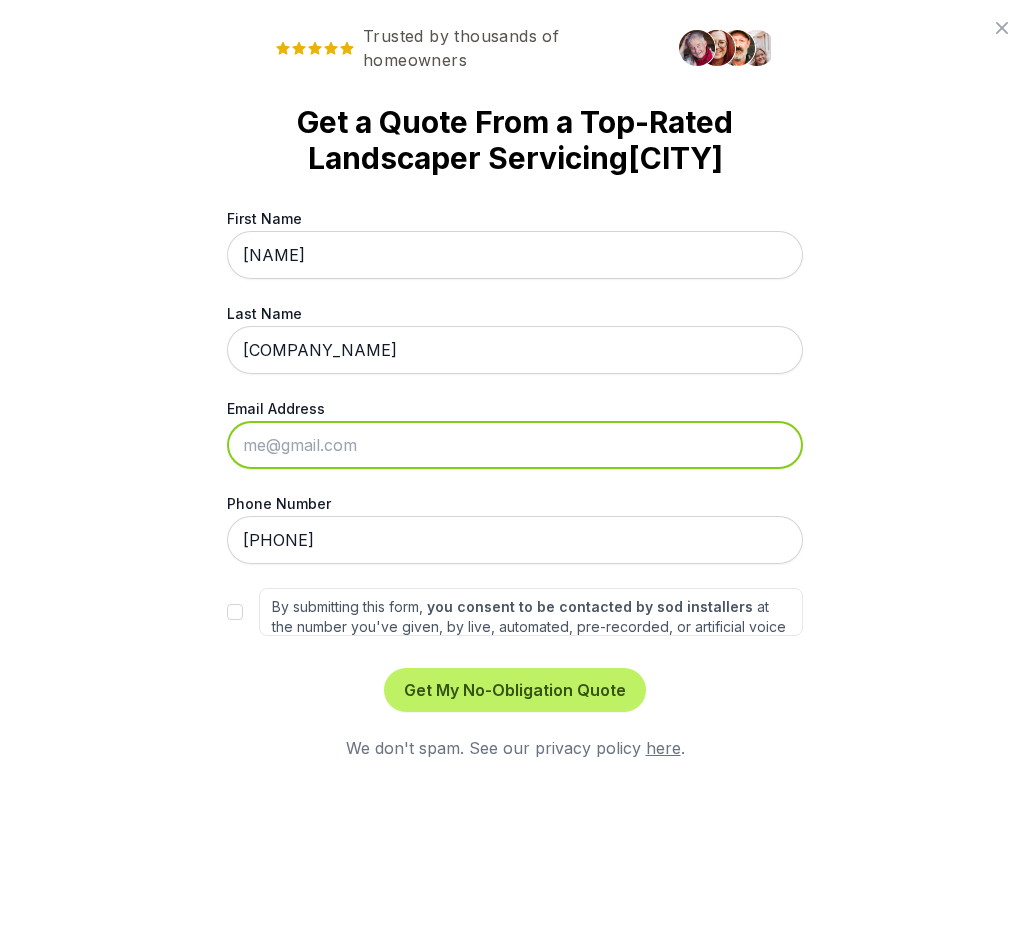 click on "Email Address" at bounding box center [515, 445] 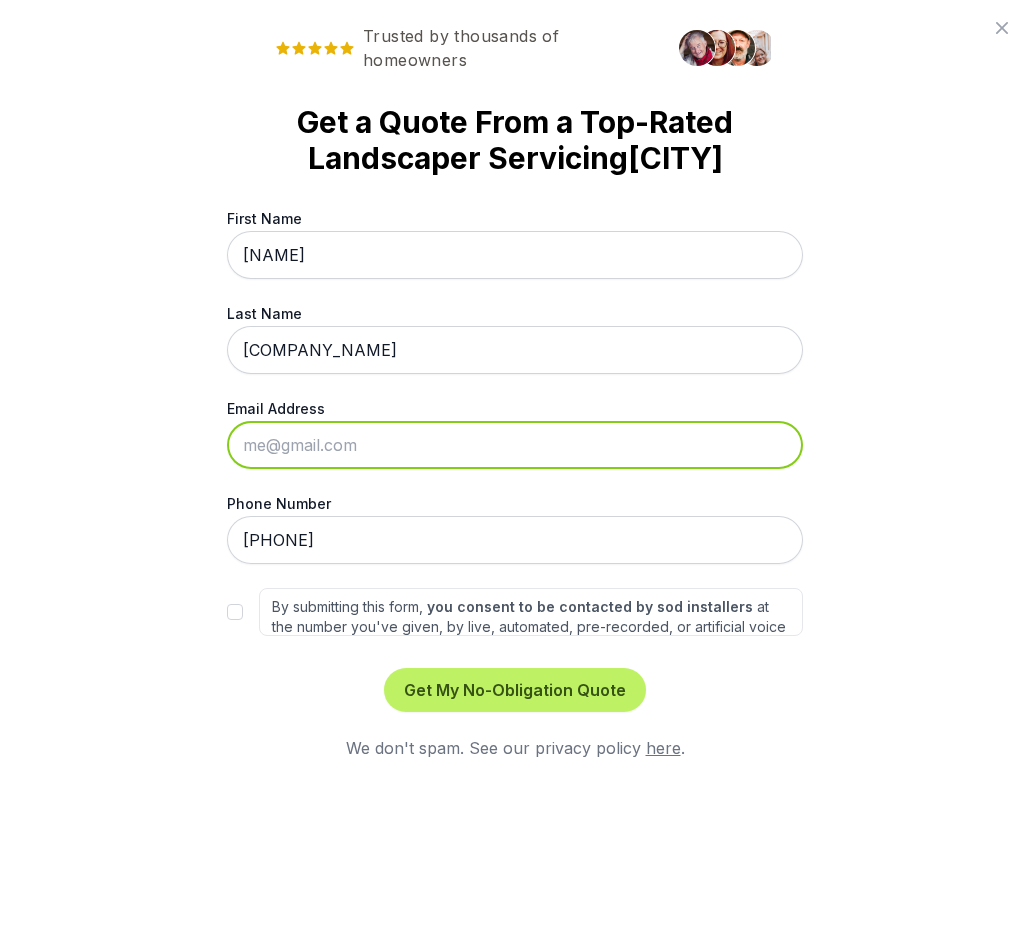 type on "mb.media.design@example.com" 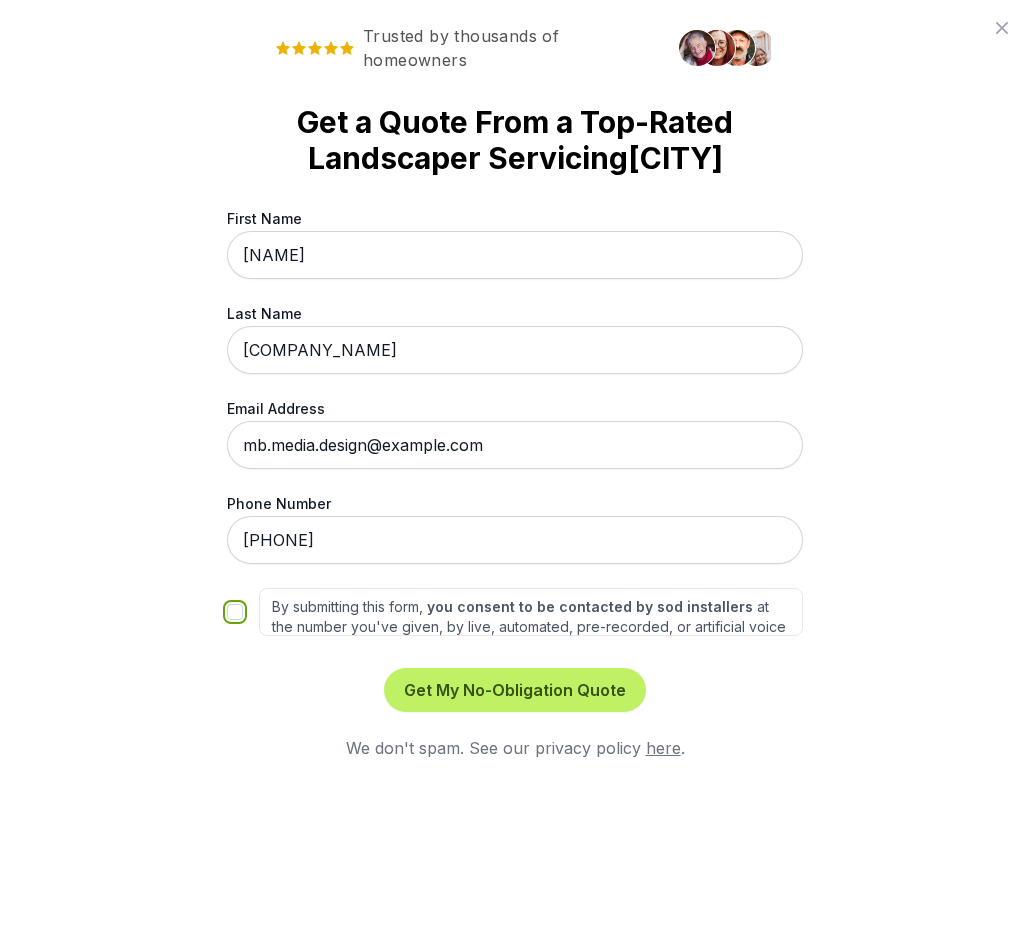 click on "By submitting this form,   you consent to be contacted by sod installers   at the number you've given, by live, automated, pre-recorded, or artificial voice calls, and/or texts. This is to ensure we can efficiently assist you in finding the right services for your needs. Our partner network is supplemented by   Networx Systems, Inc.  and its own   Trusted Partners . Other   Terms and Conditions   apply." at bounding box center (235, 612) 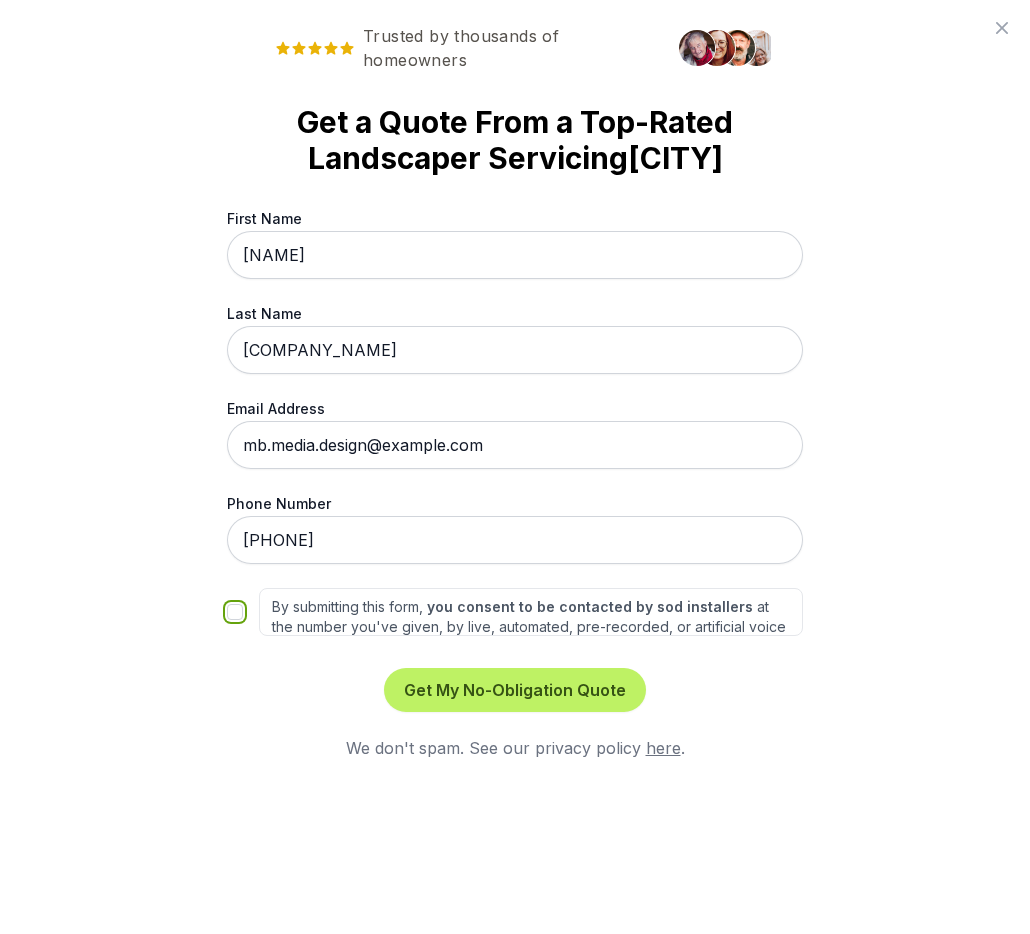 checkbox on "true" 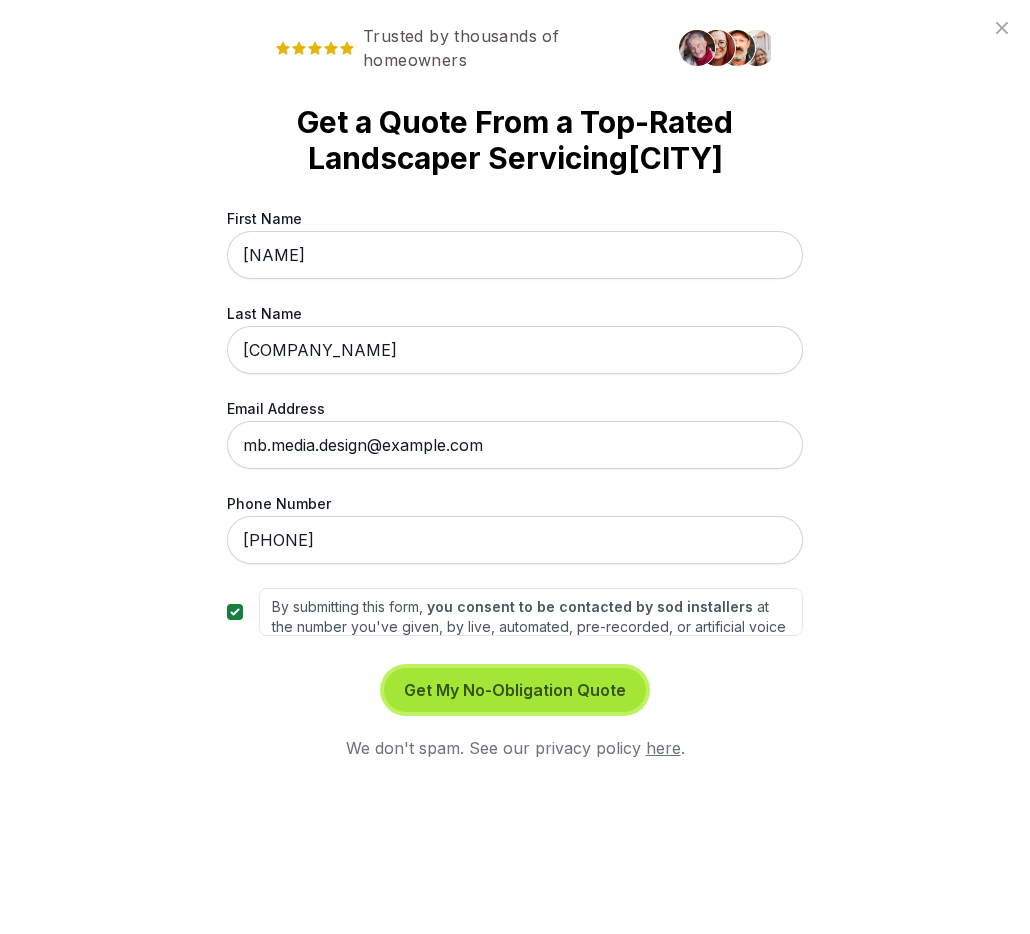 click on "Get My No-Obligation Quote" at bounding box center [515, 690] 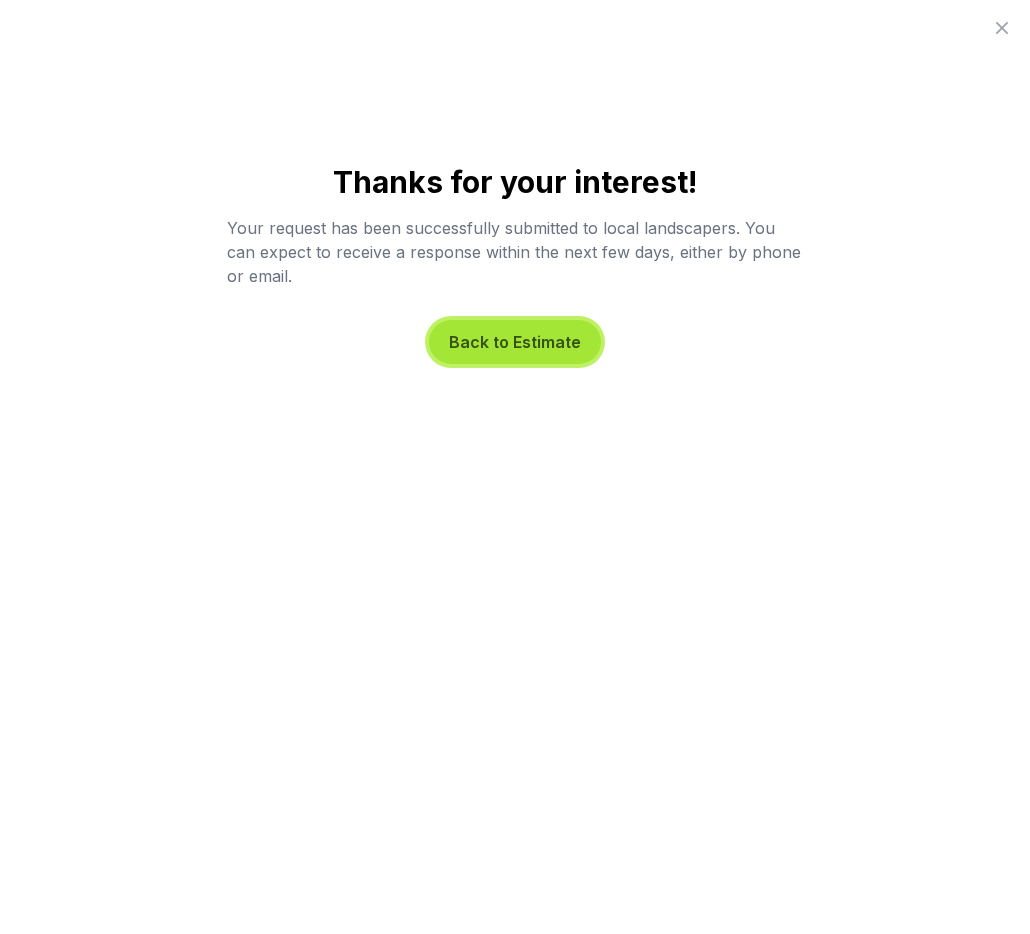 click on "Back to Estimate" at bounding box center [515, 342] 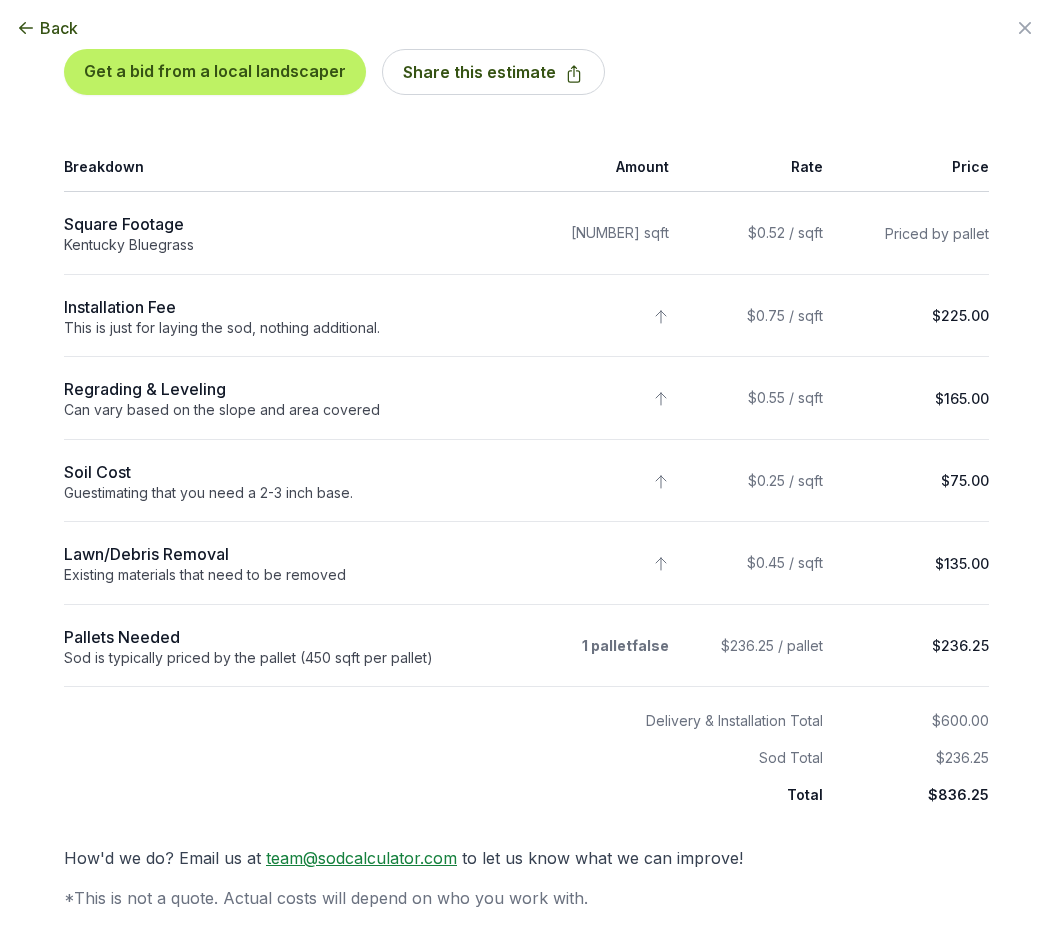 scroll, scrollTop: 0, scrollLeft: 0, axis: both 